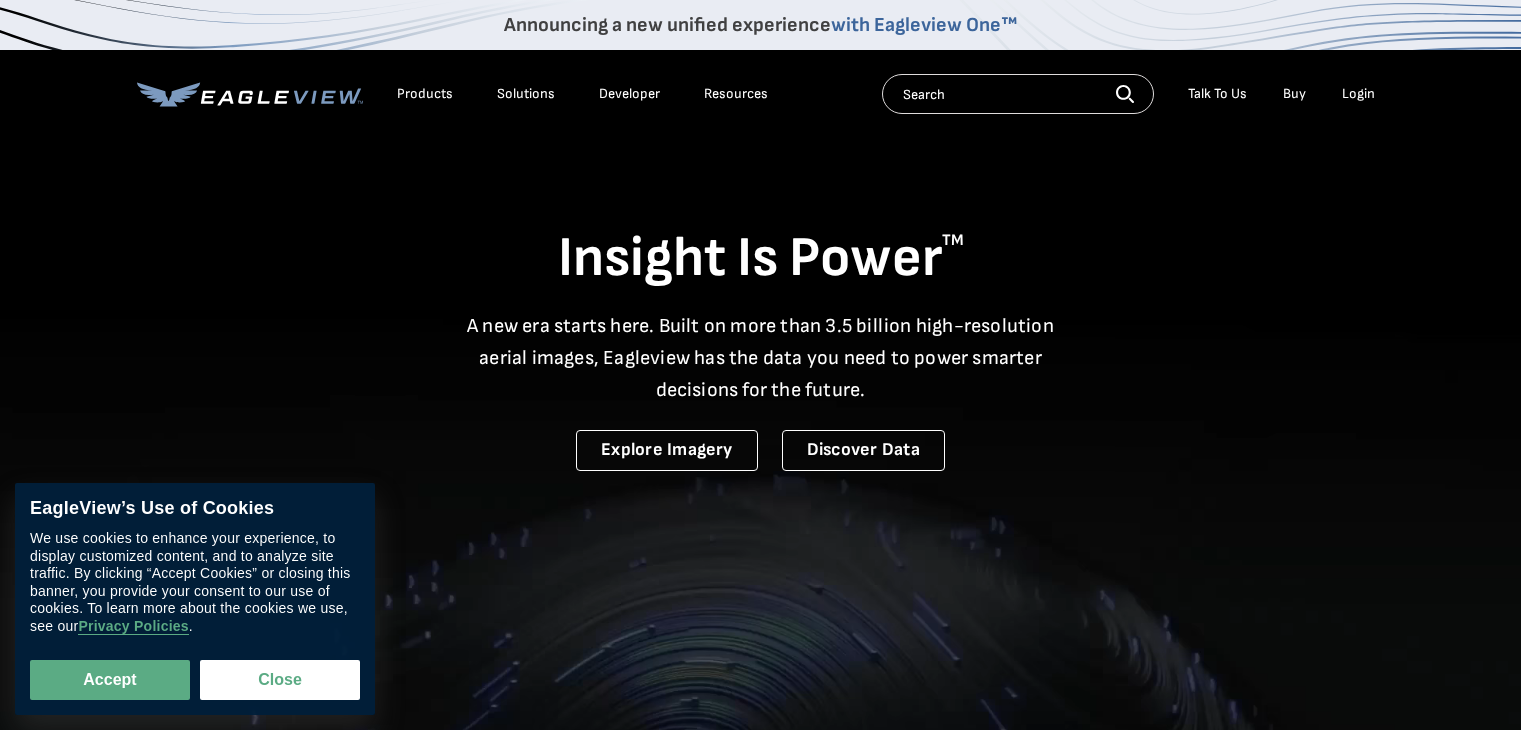 click on "Login" at bounding box center [1358, 94] 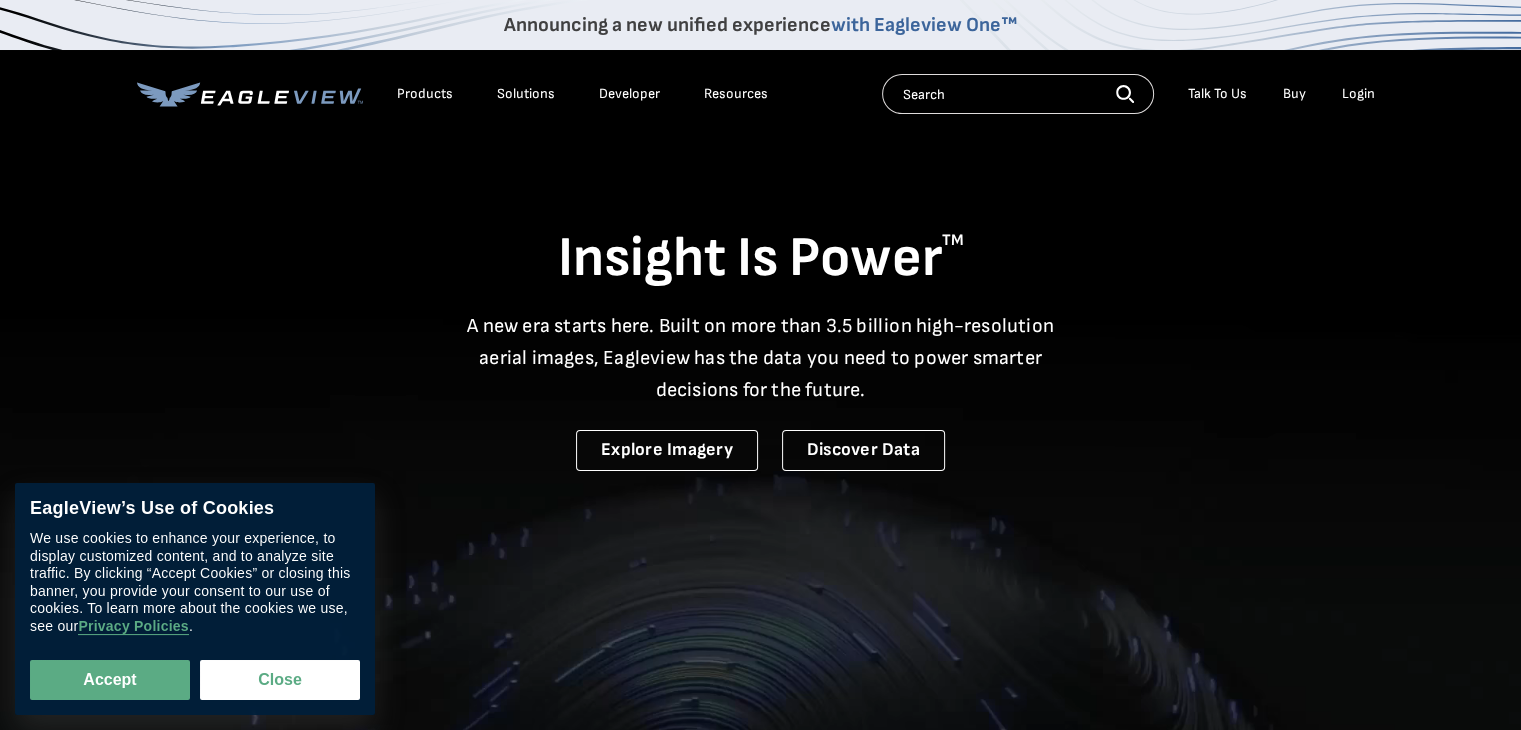 scroll, scrollTop: 0, scrollLeft: 0, axis: both 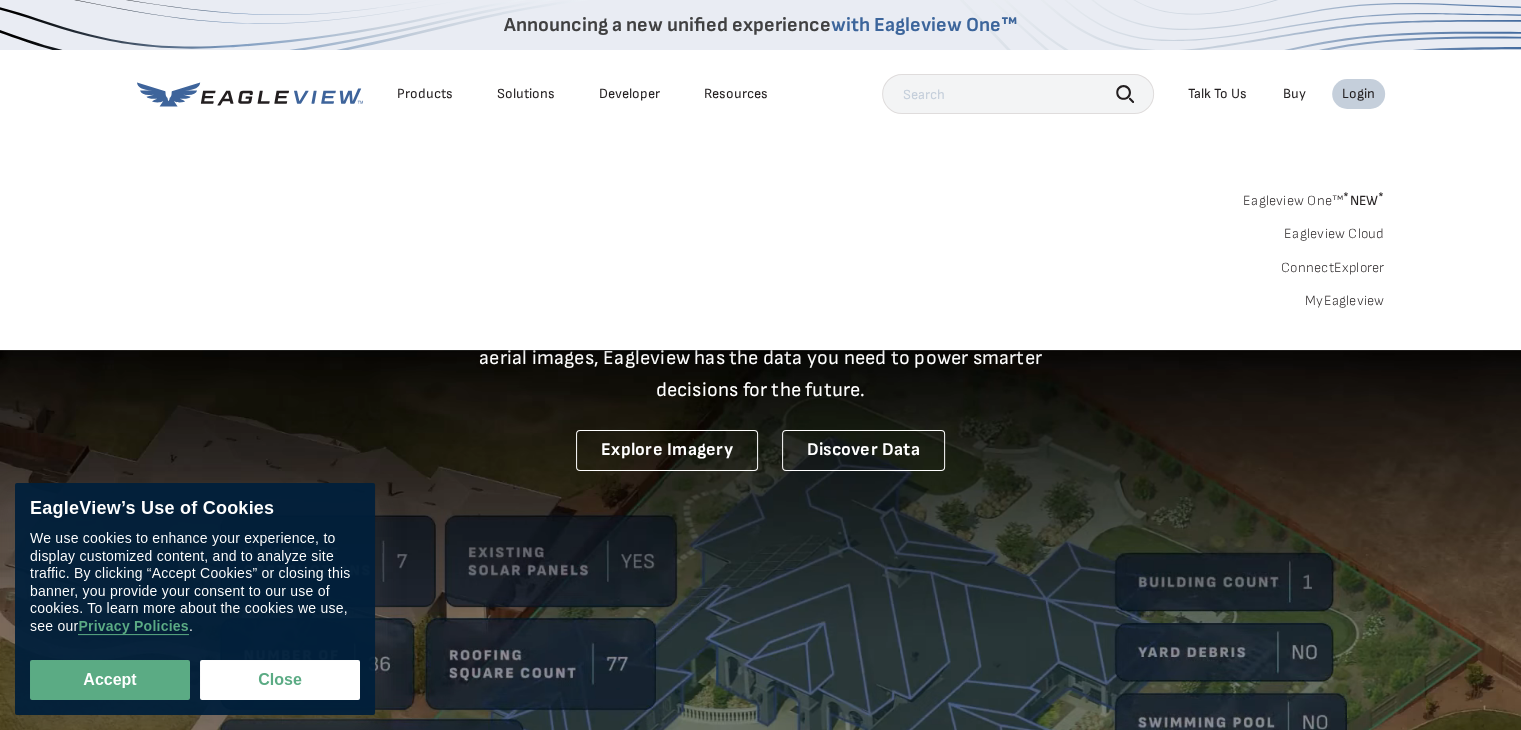 drag, startPoint x: 0, startPoint y: 0, endPoint x: 1362, endPoint y: 91, distance: 1365.0366 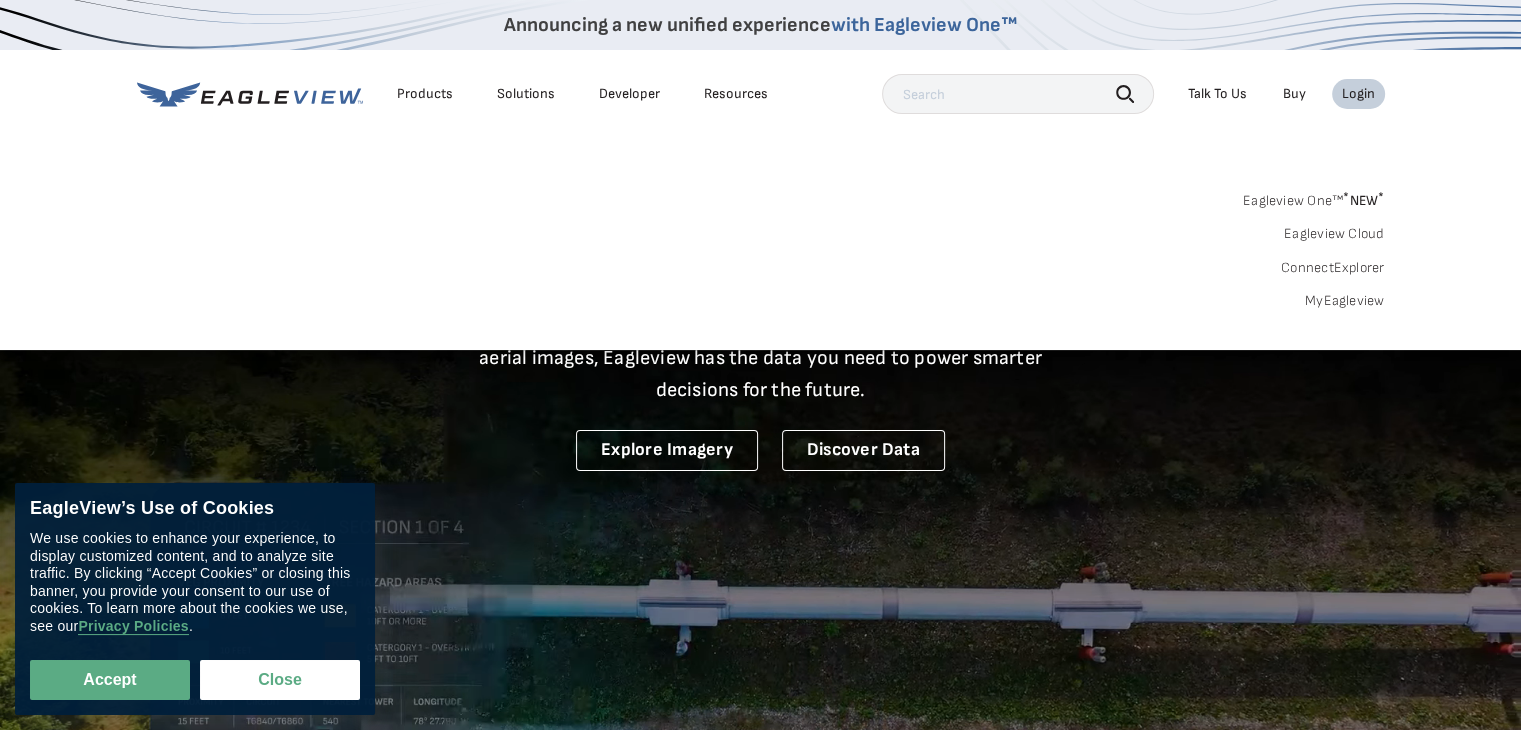 click on "Login" at bounding box center (1358, 94) 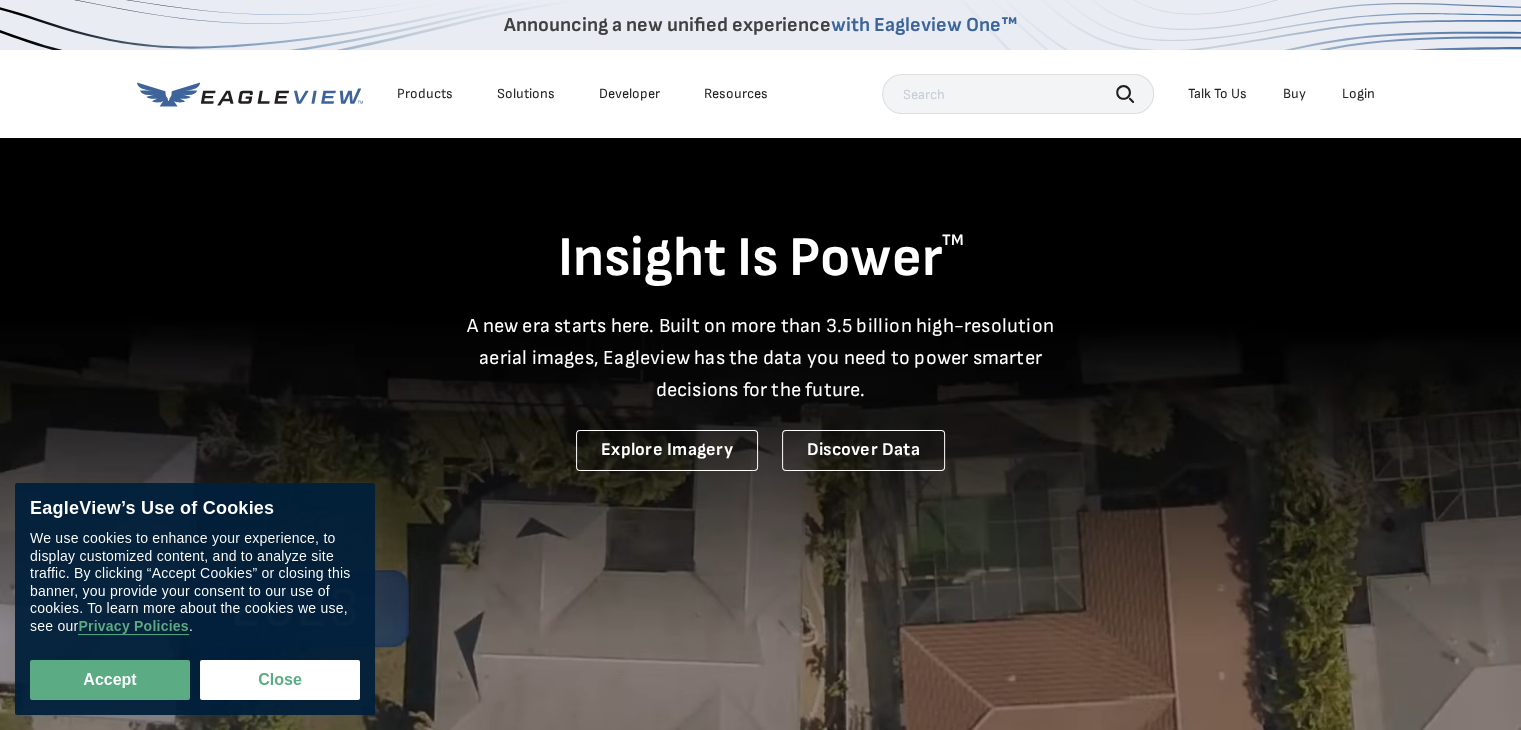 click on "Login" at bounding box center (1358, 94) 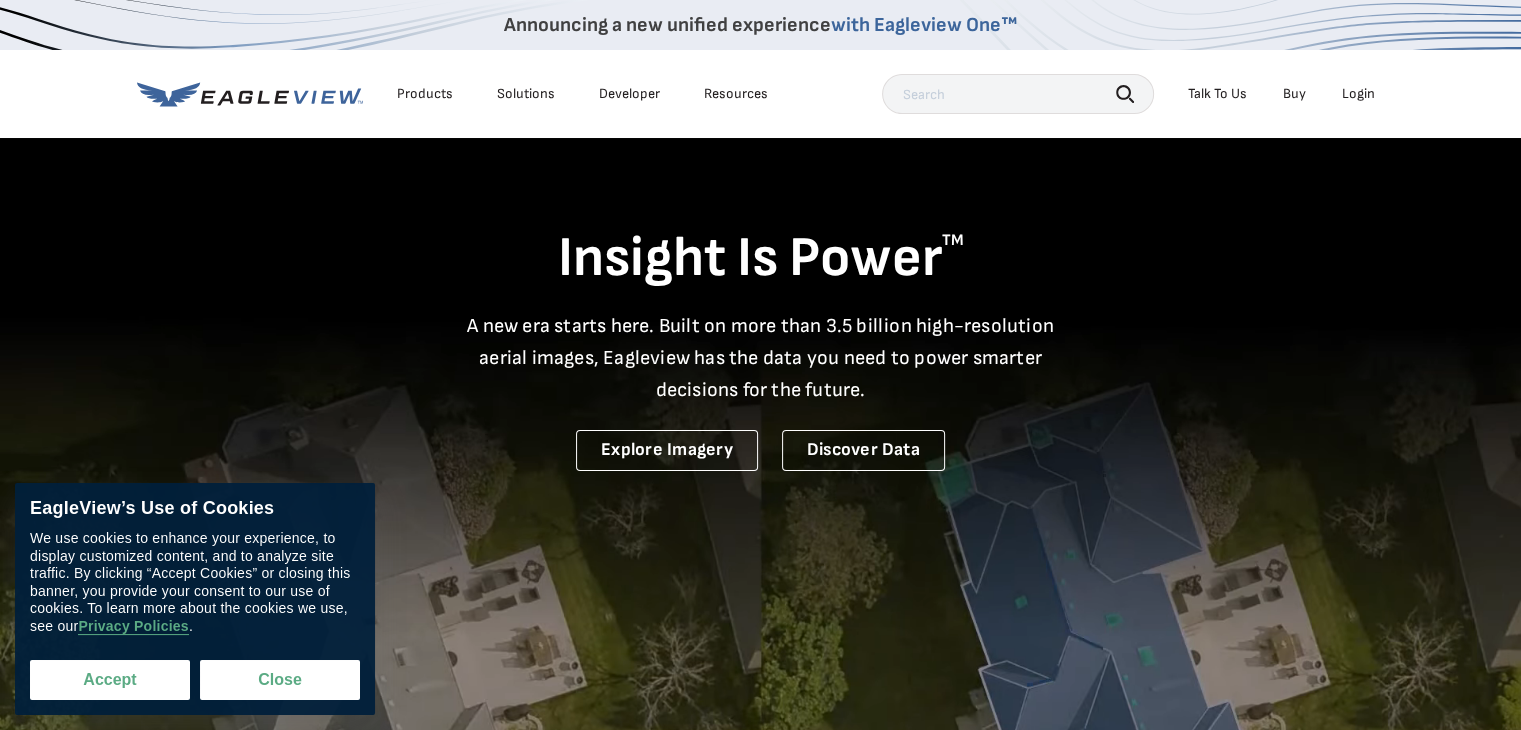 click on "Accept" at bounding box center [110, 680] 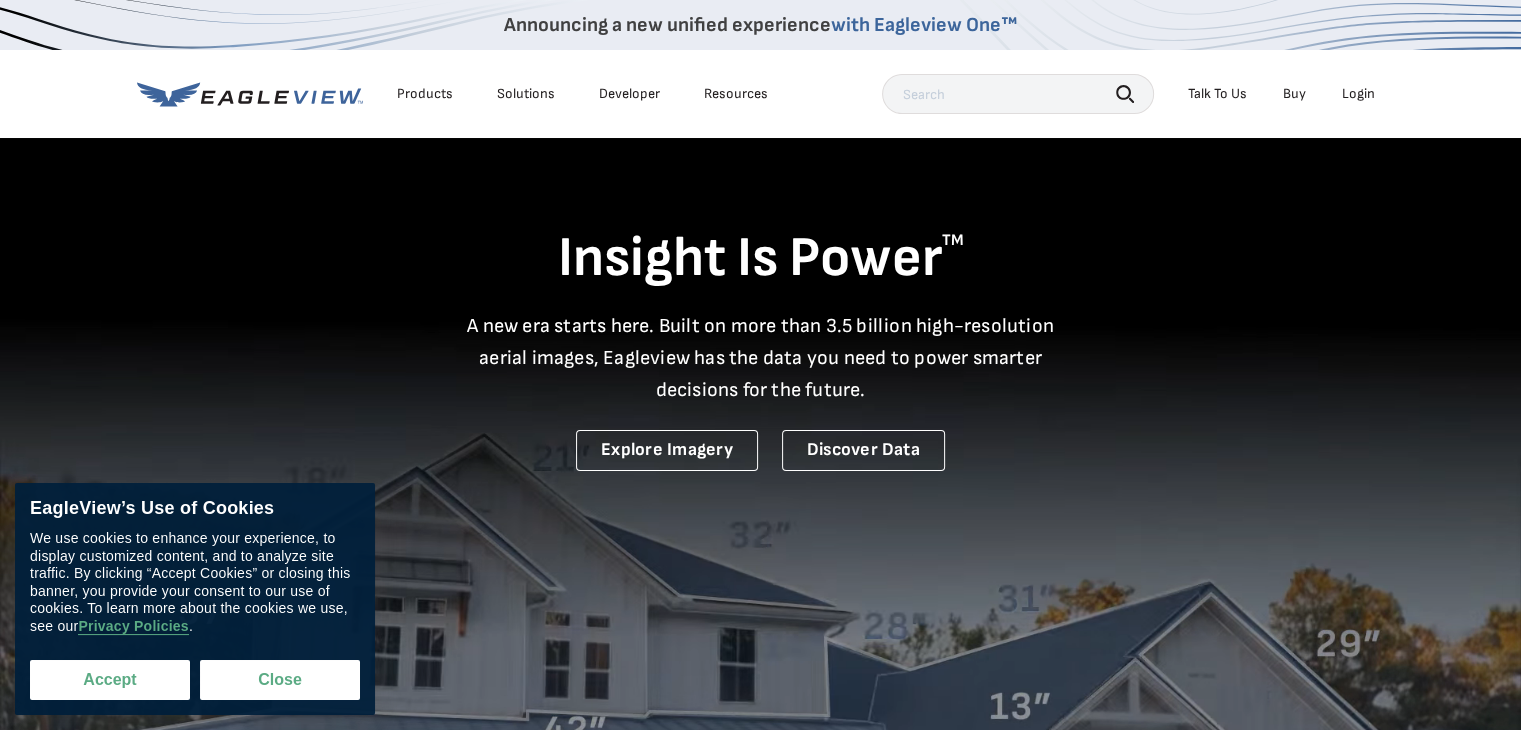 checkbox on "true" 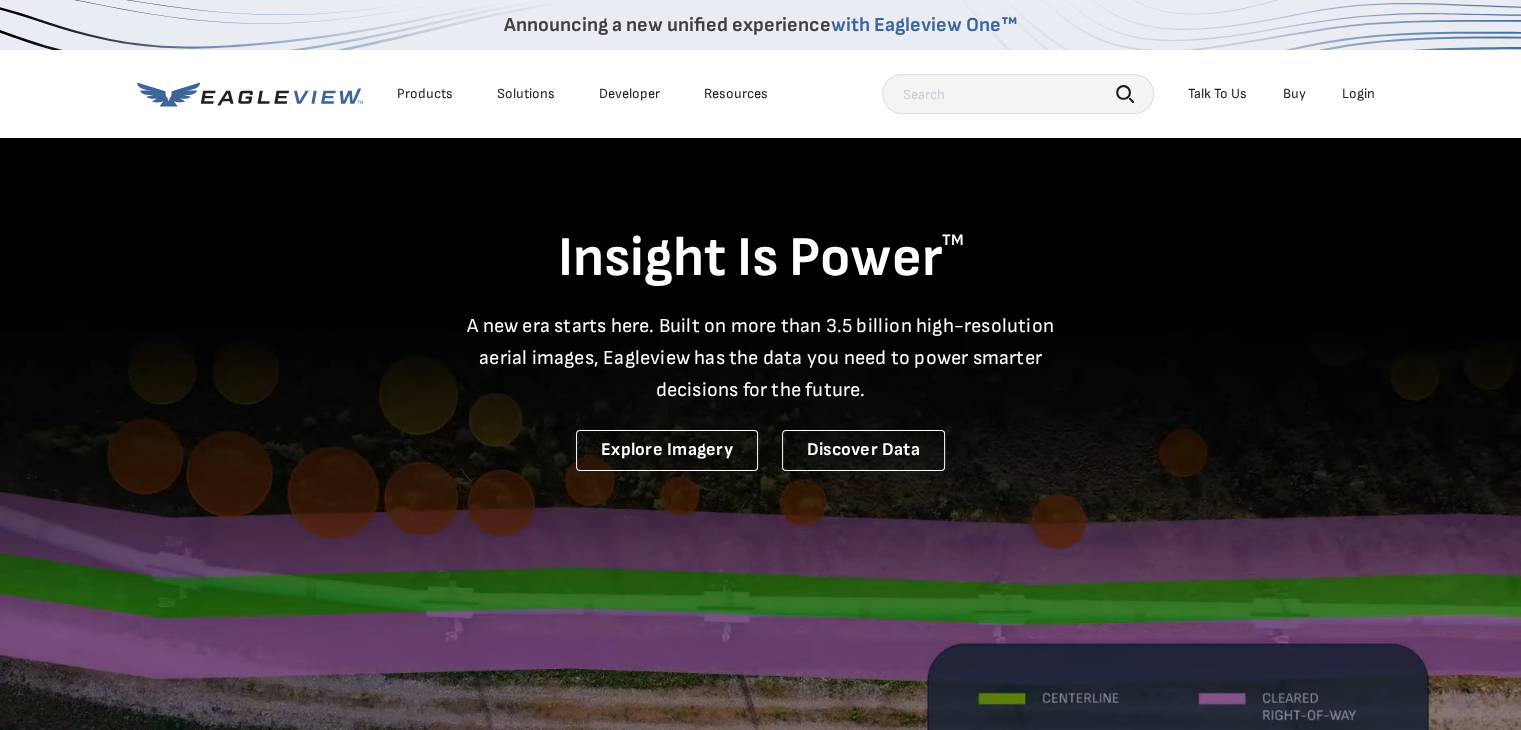 click on "Login" at bounding box center [1358, 94] 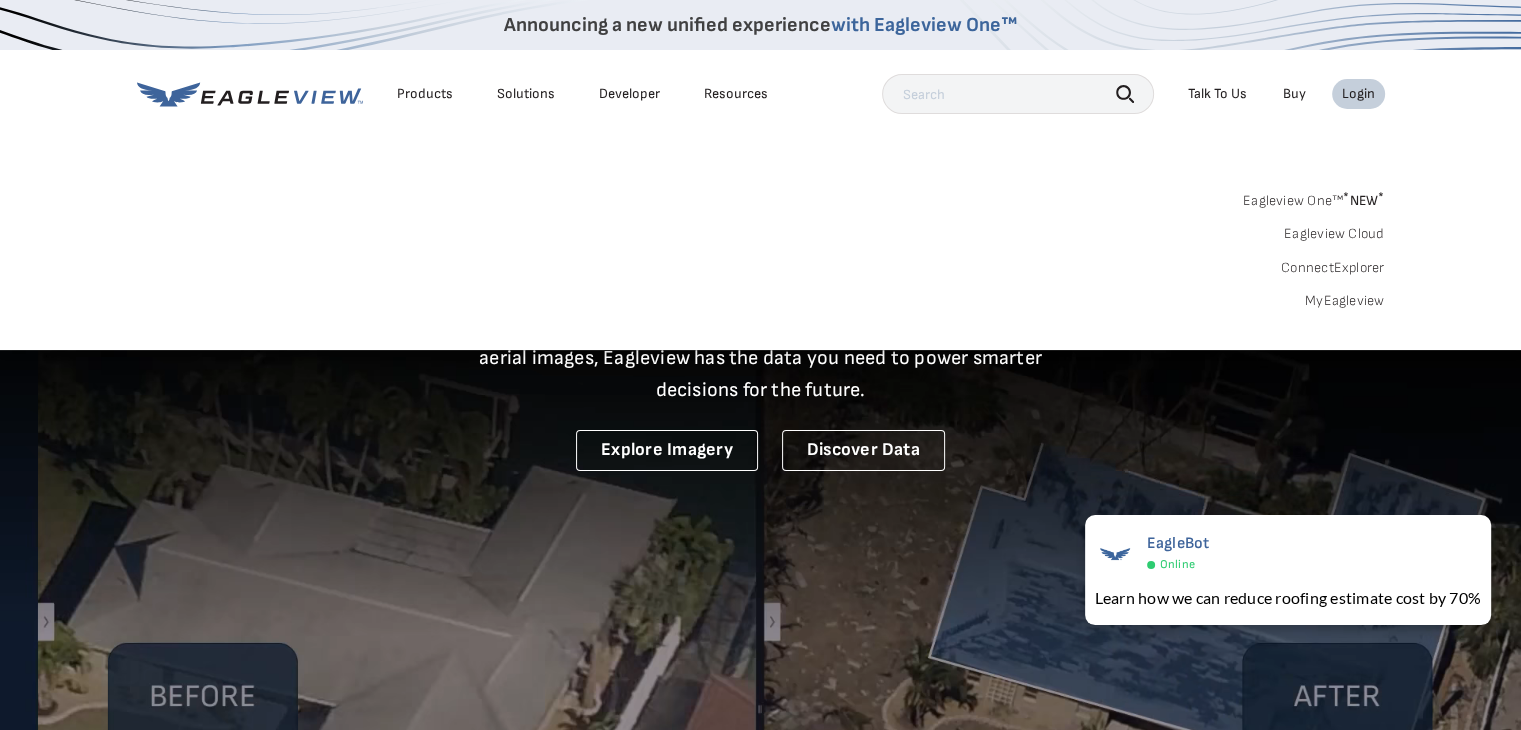click on "MyEagleview" at bounding box center (1345, 301) 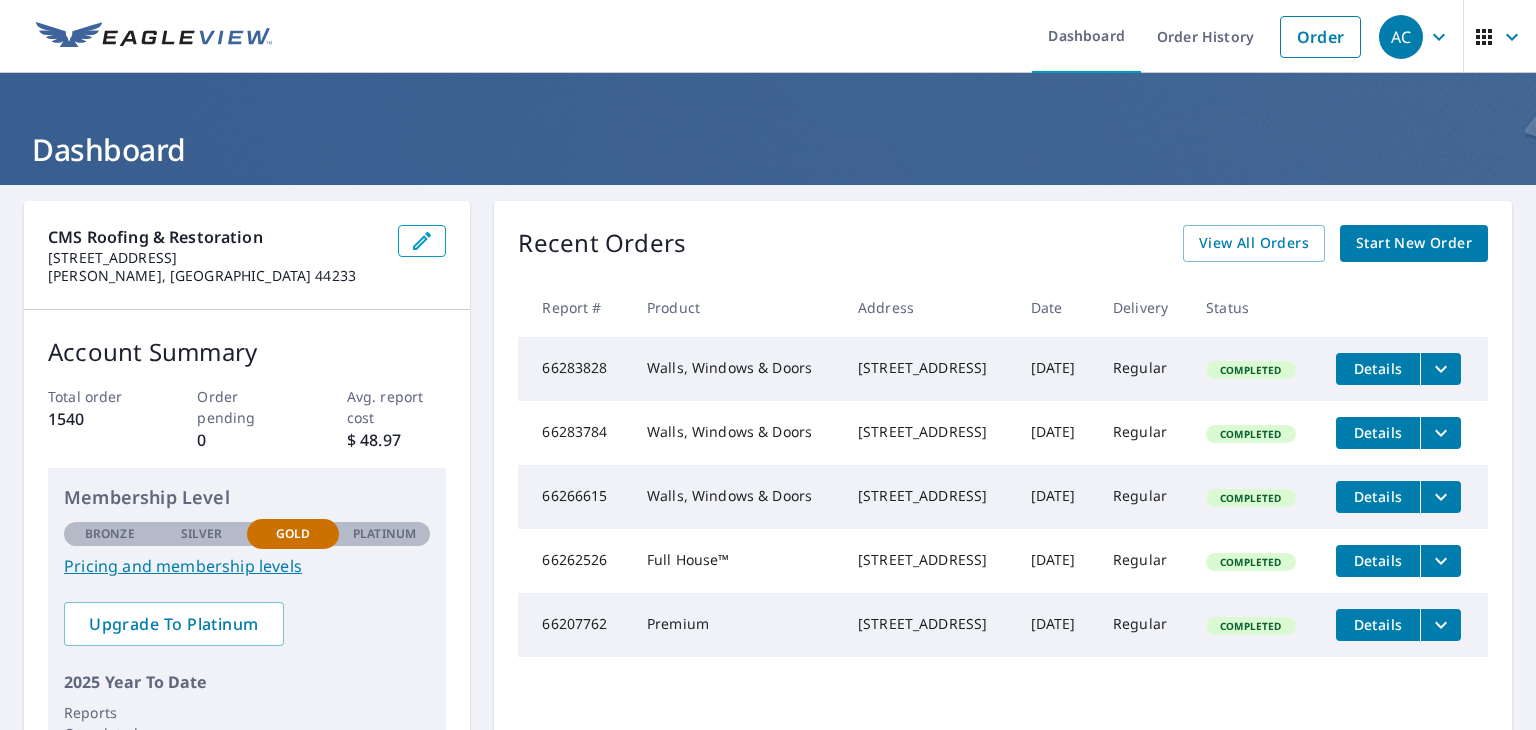 scroll, scrollTop: 0, scrollLeft: 0, axis: both 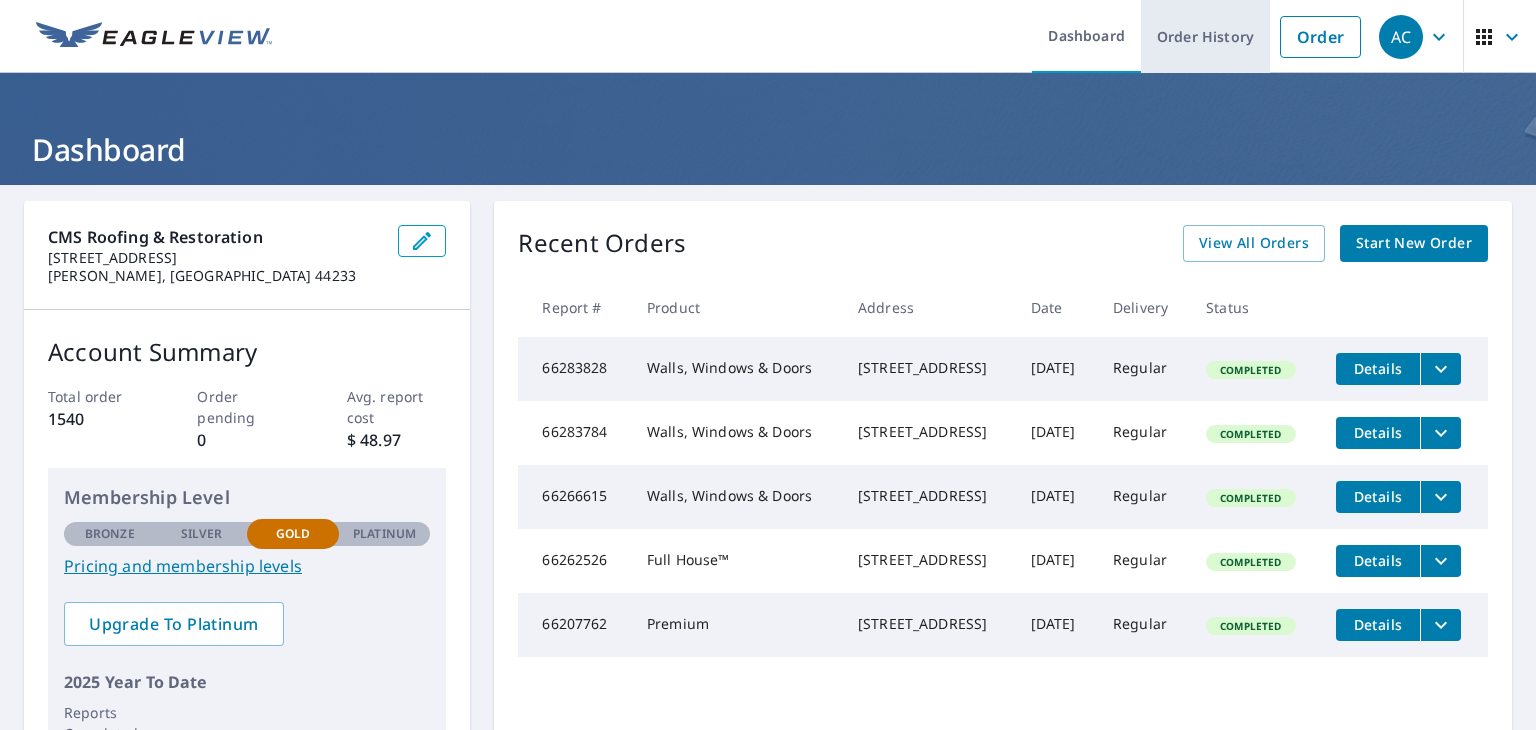 click on "Order History" at bounding box center (1205, 36) 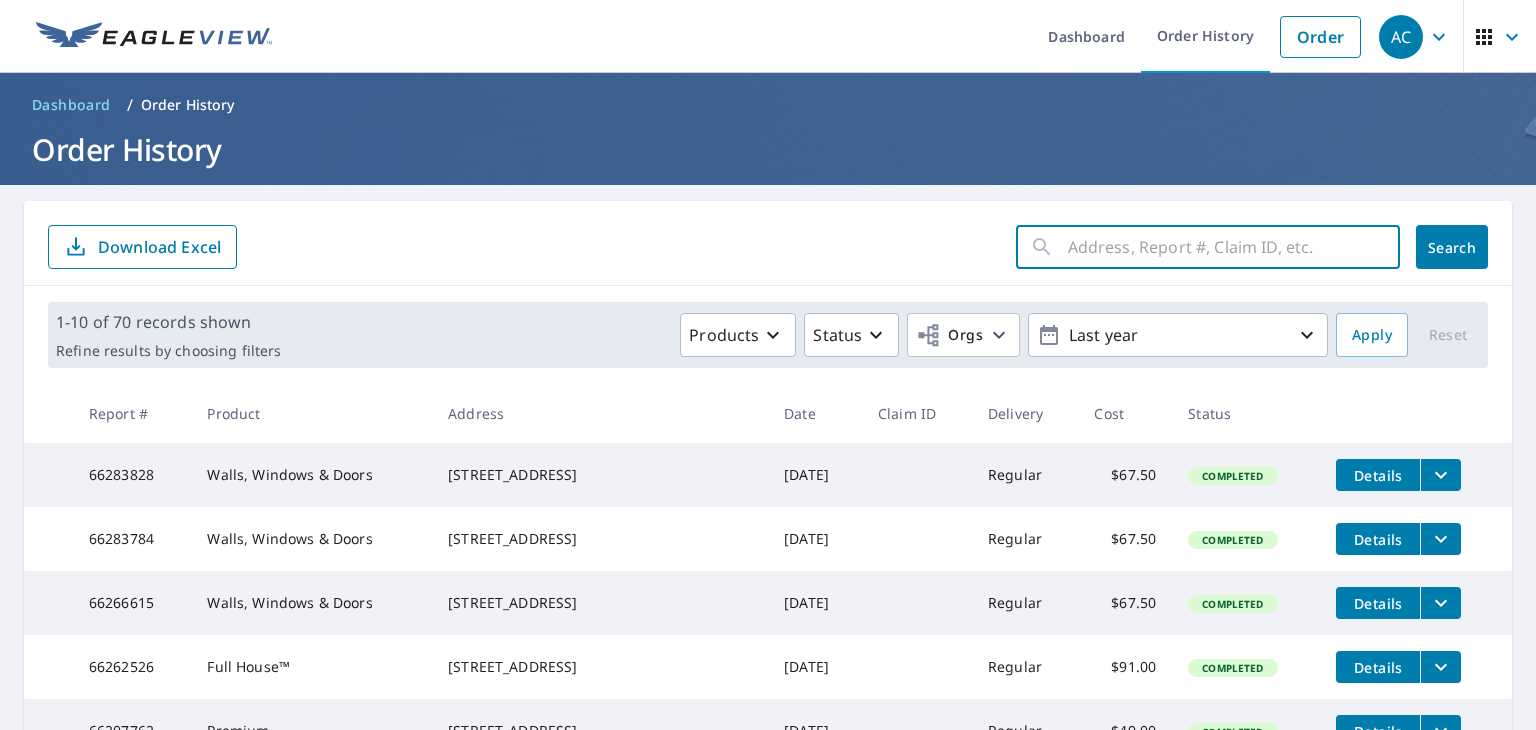 click at bounding box center (1234, 247) 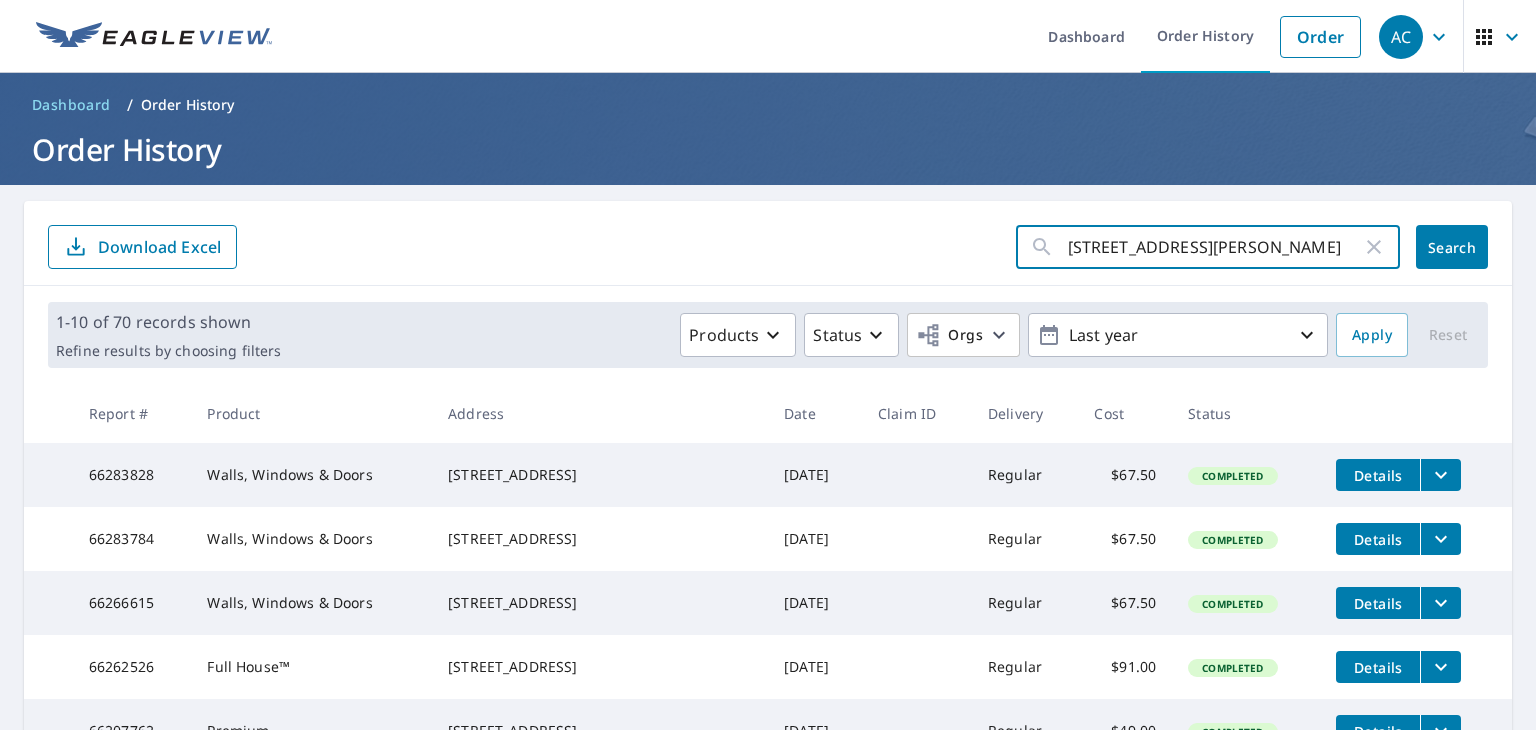type on "5907 Velma Ave Parma, OH 44129" 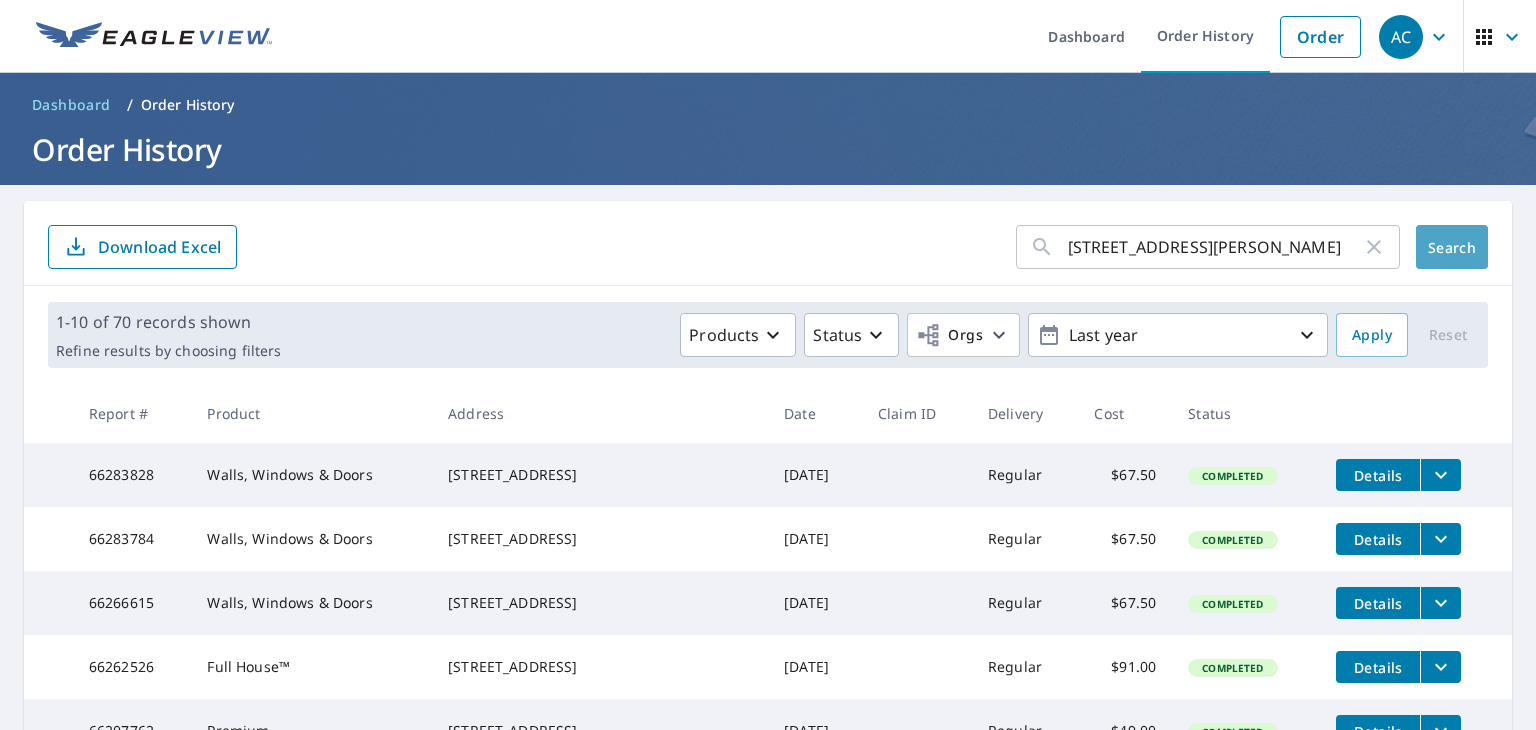 click on "Search" 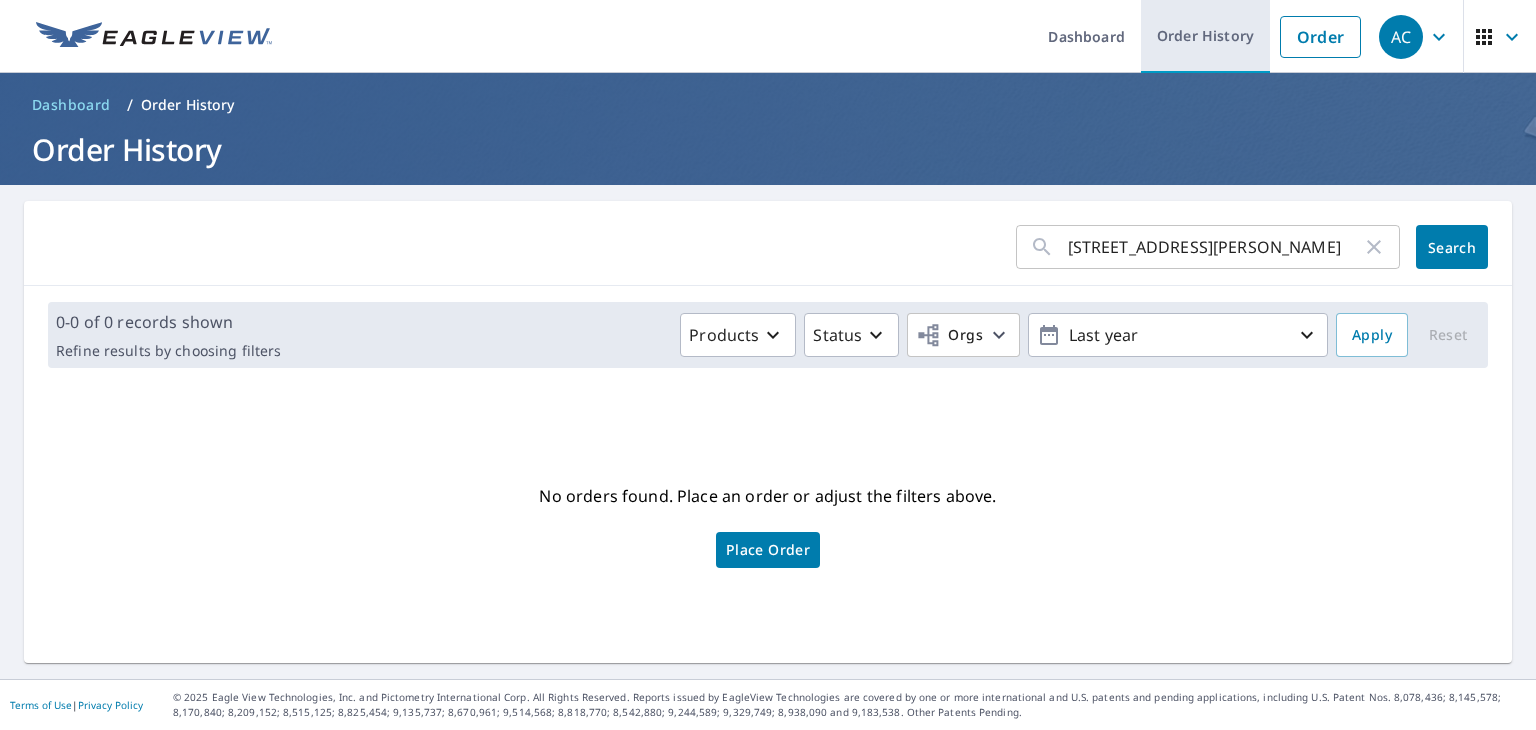 click on "Order History" at bounding box center (1205, 36) 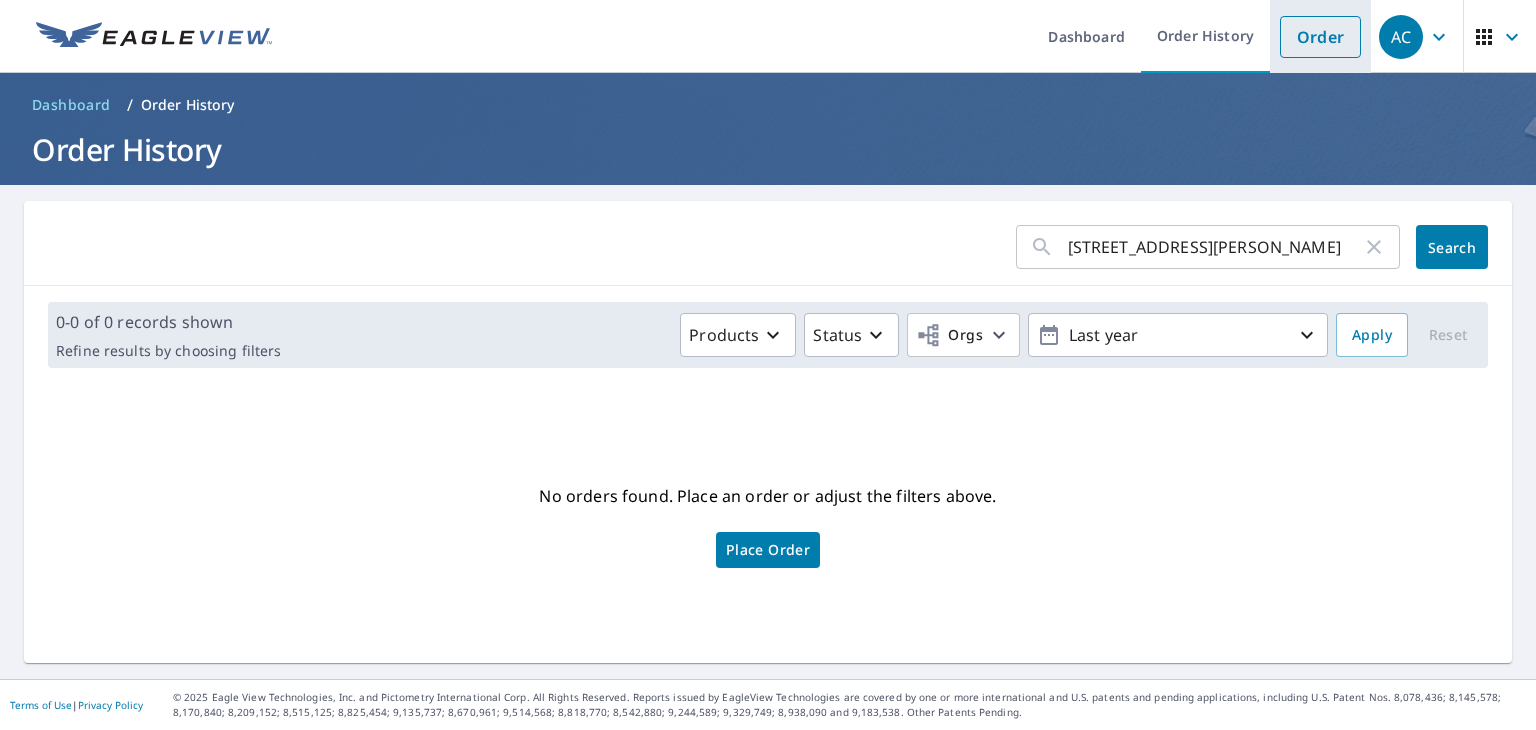 click on "Order" at bounding box center [1320, 37] 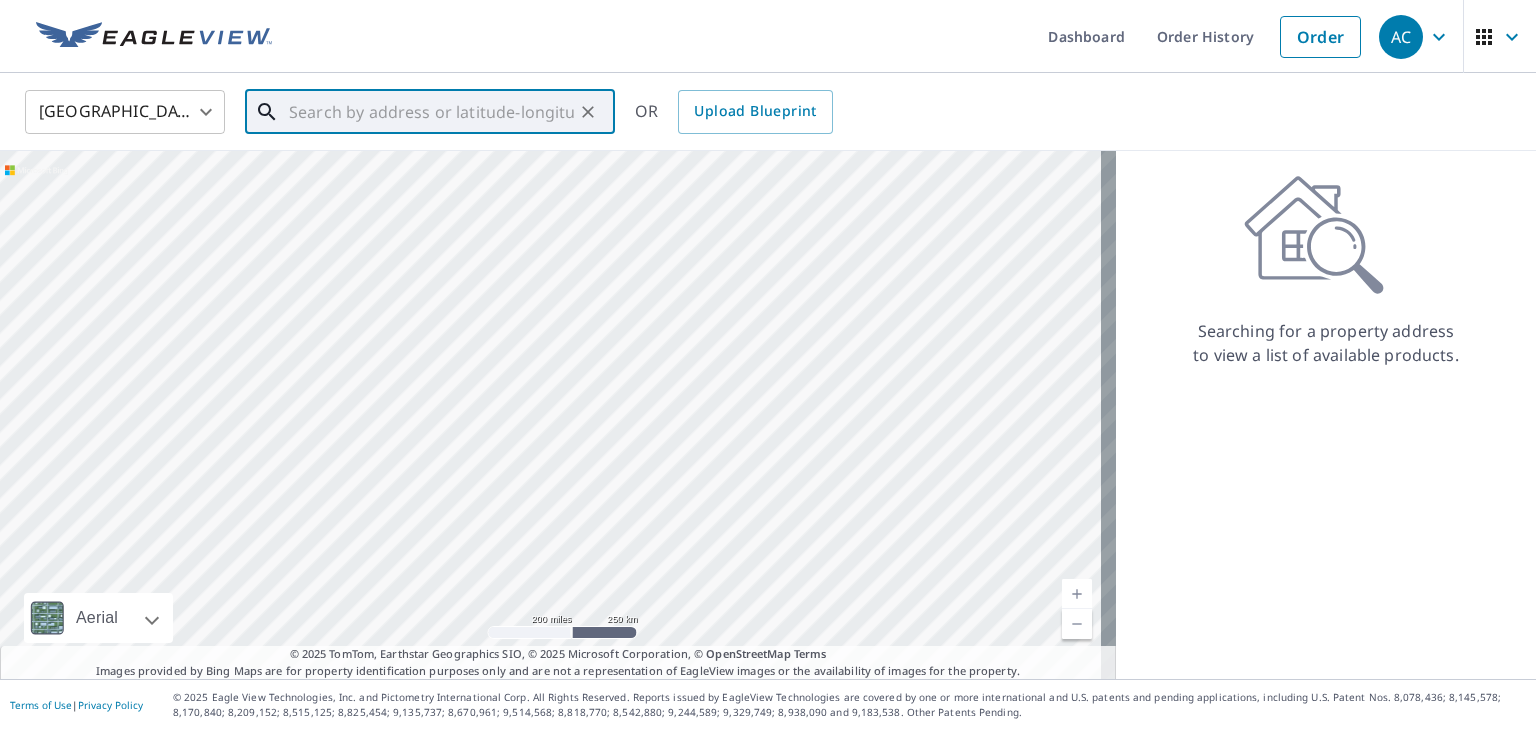 click at bounding box center (431, 112) 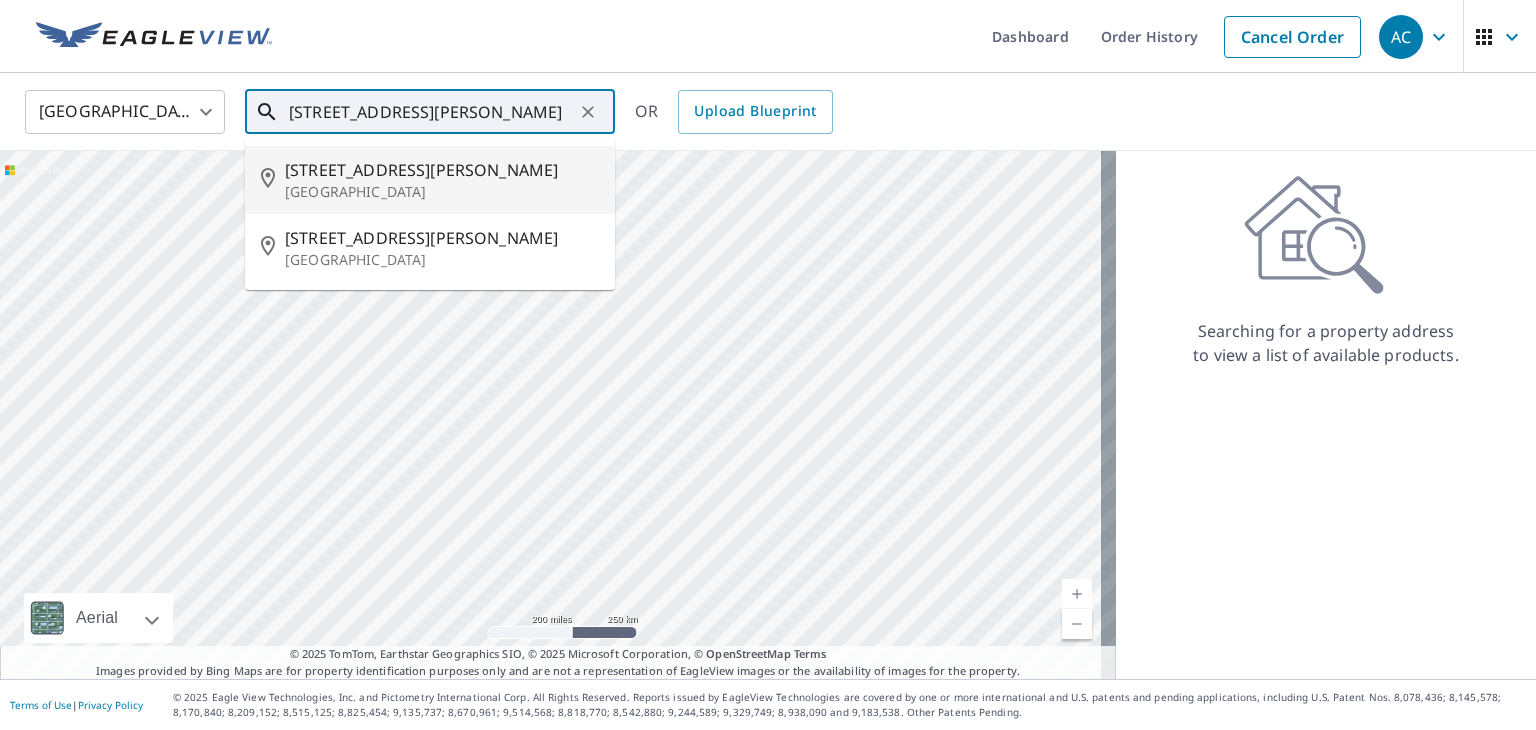 click on "5907 Velma Ave" at bounding box center [442, 170] 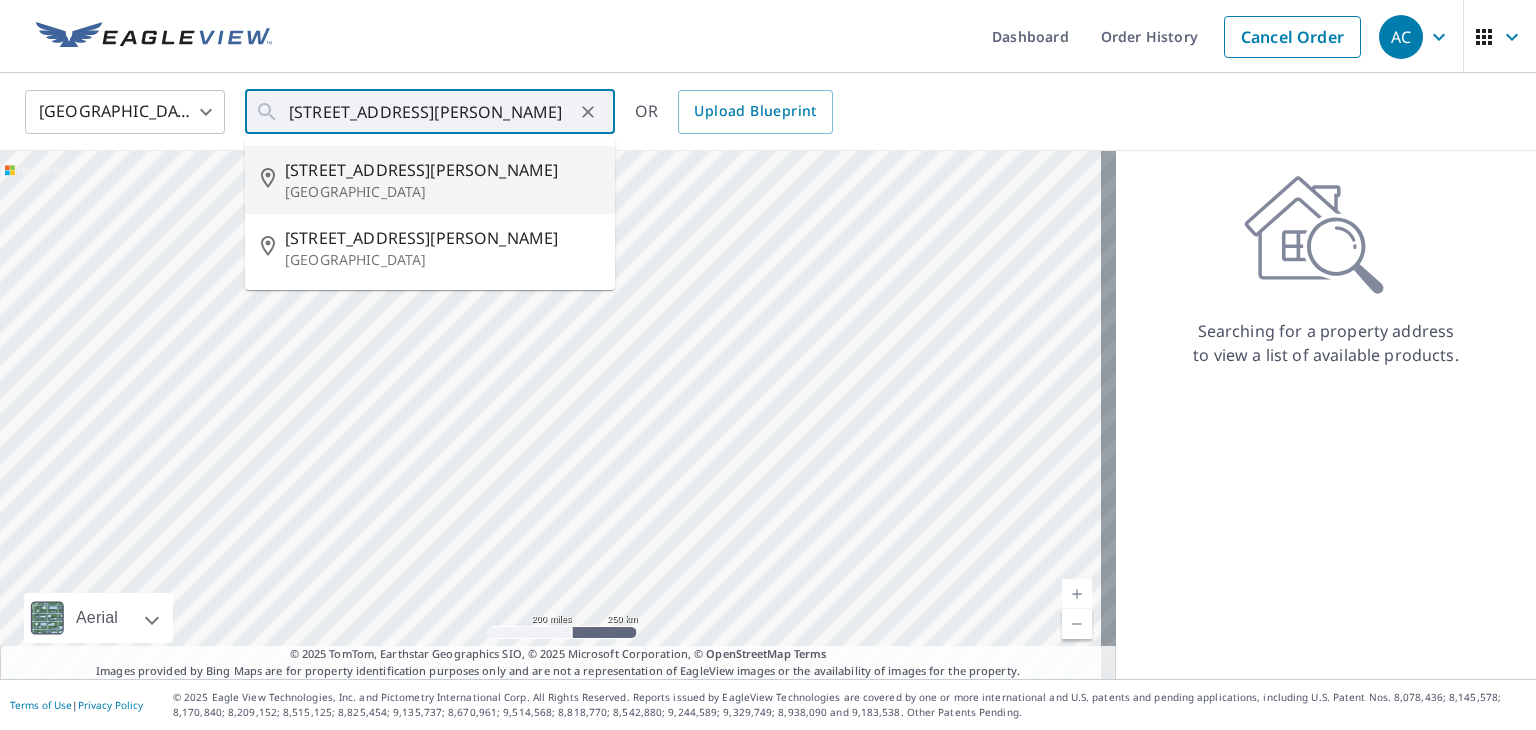 type on "5907 Velma Ave Cleveland, OH 44129" 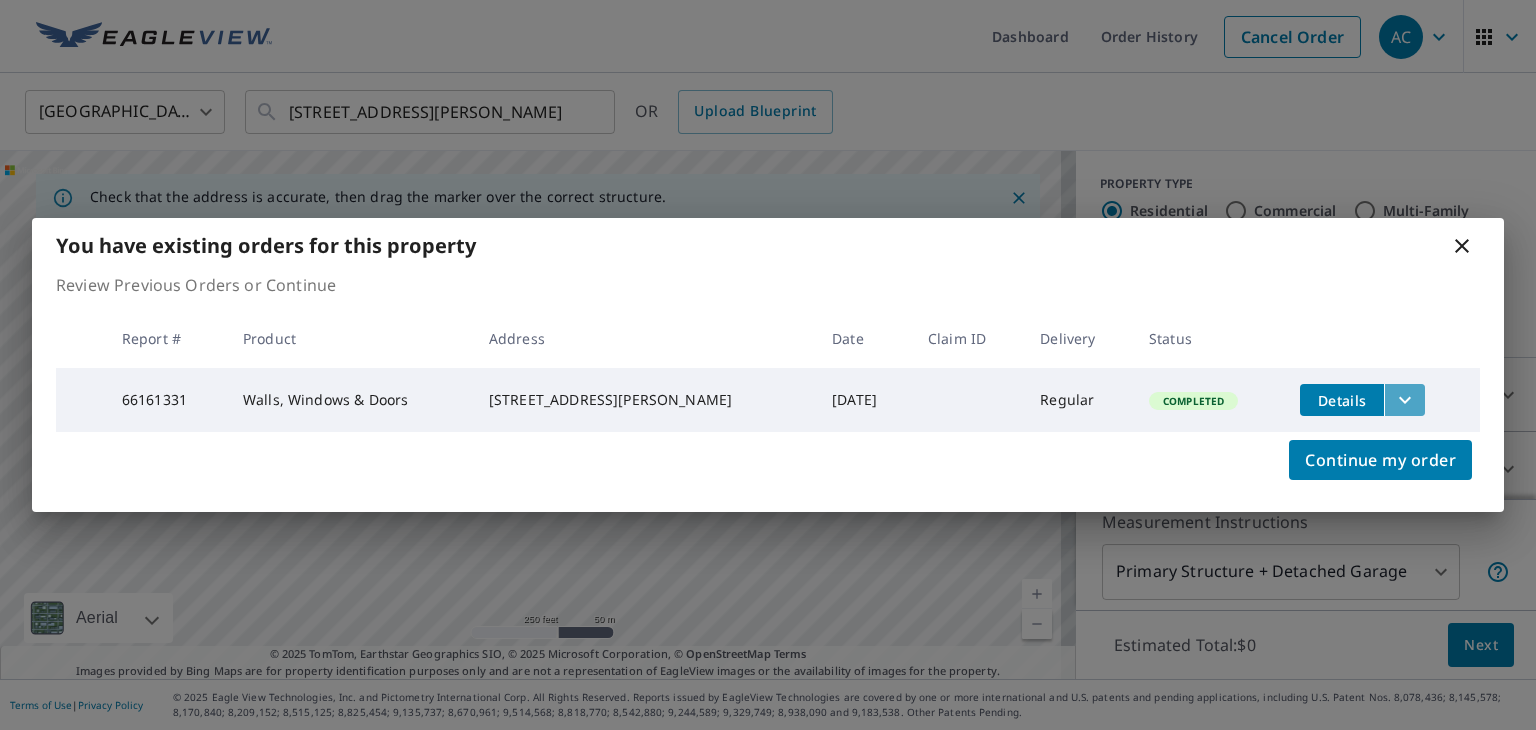 click 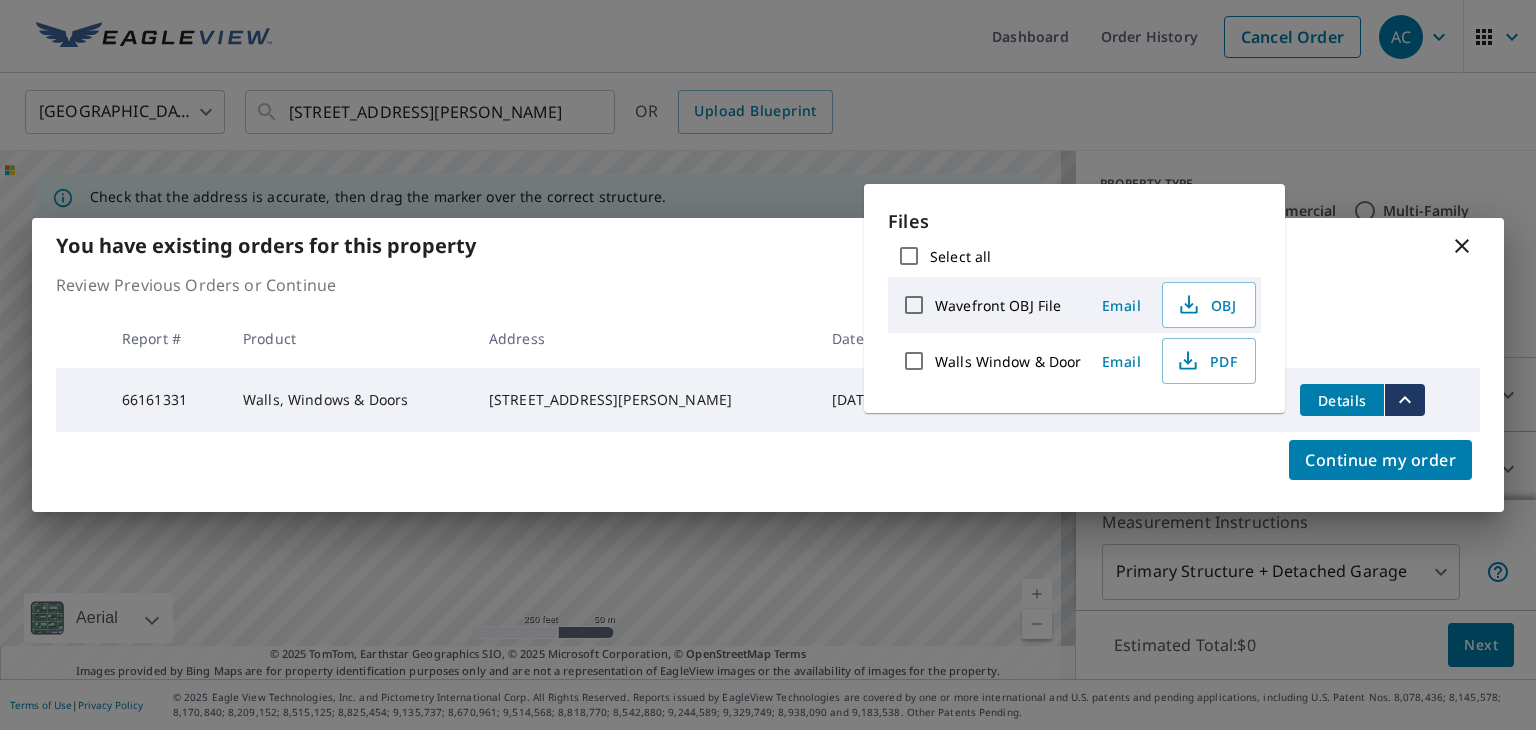 click on "Select all" at bounding box center (909, 256) 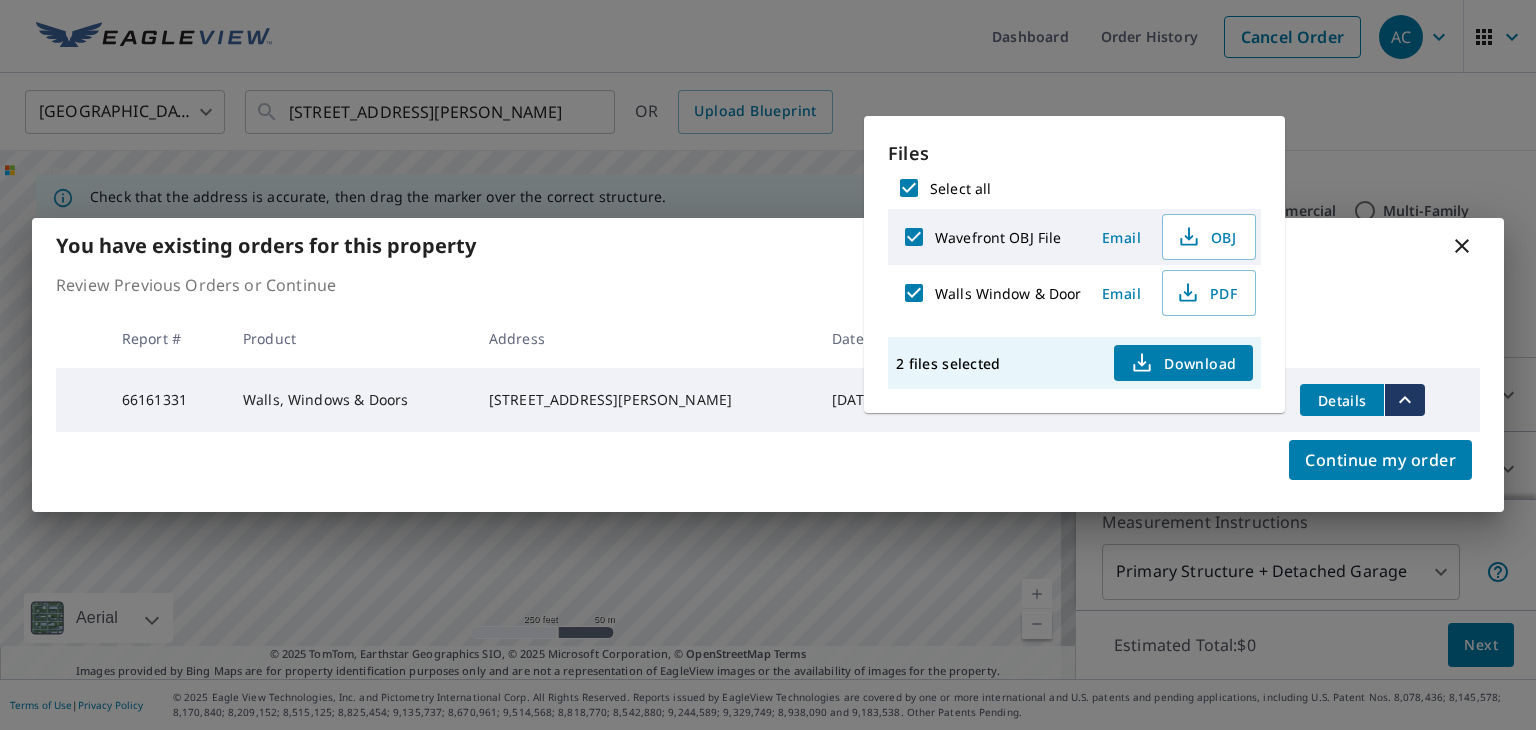 click on "Download" at bounding box center (1183, 363) 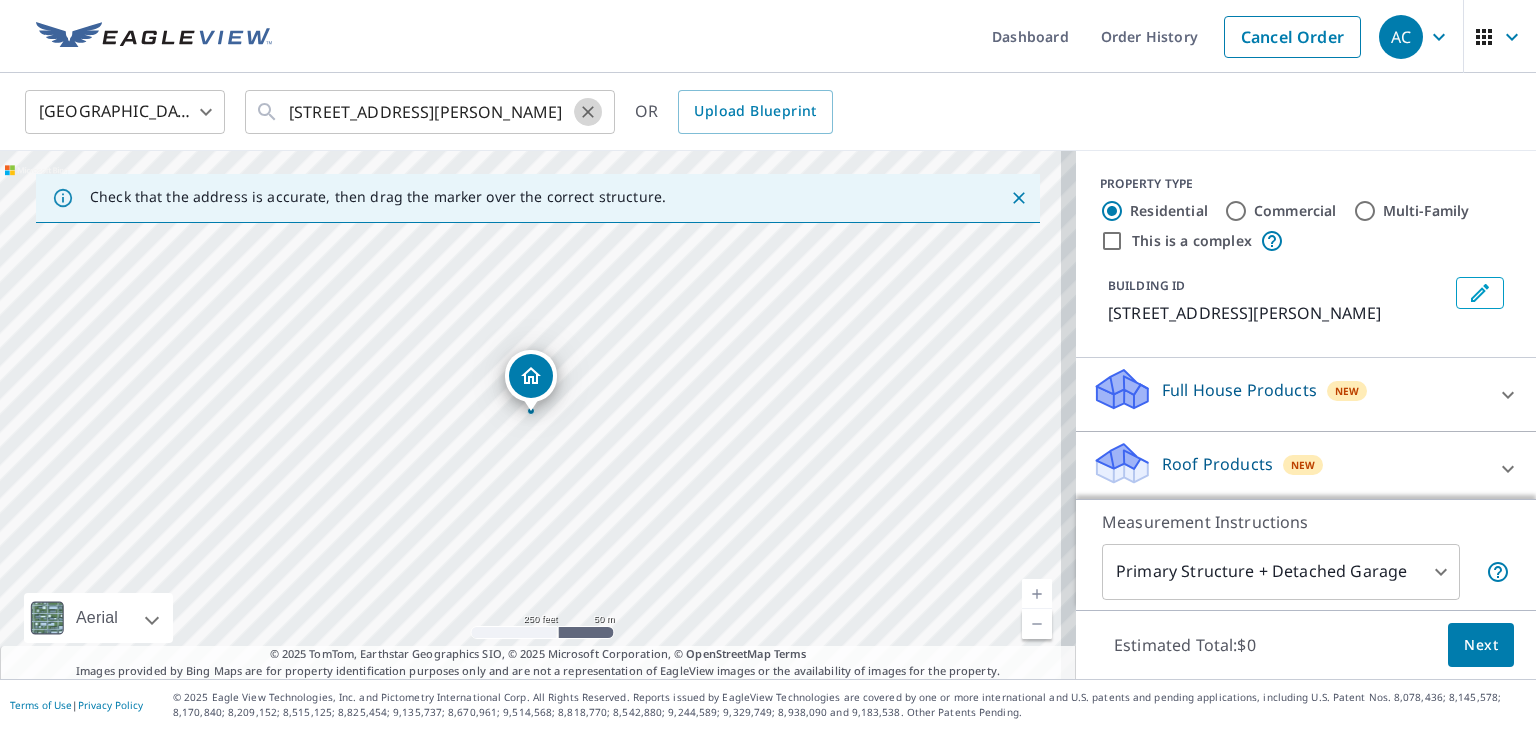 click 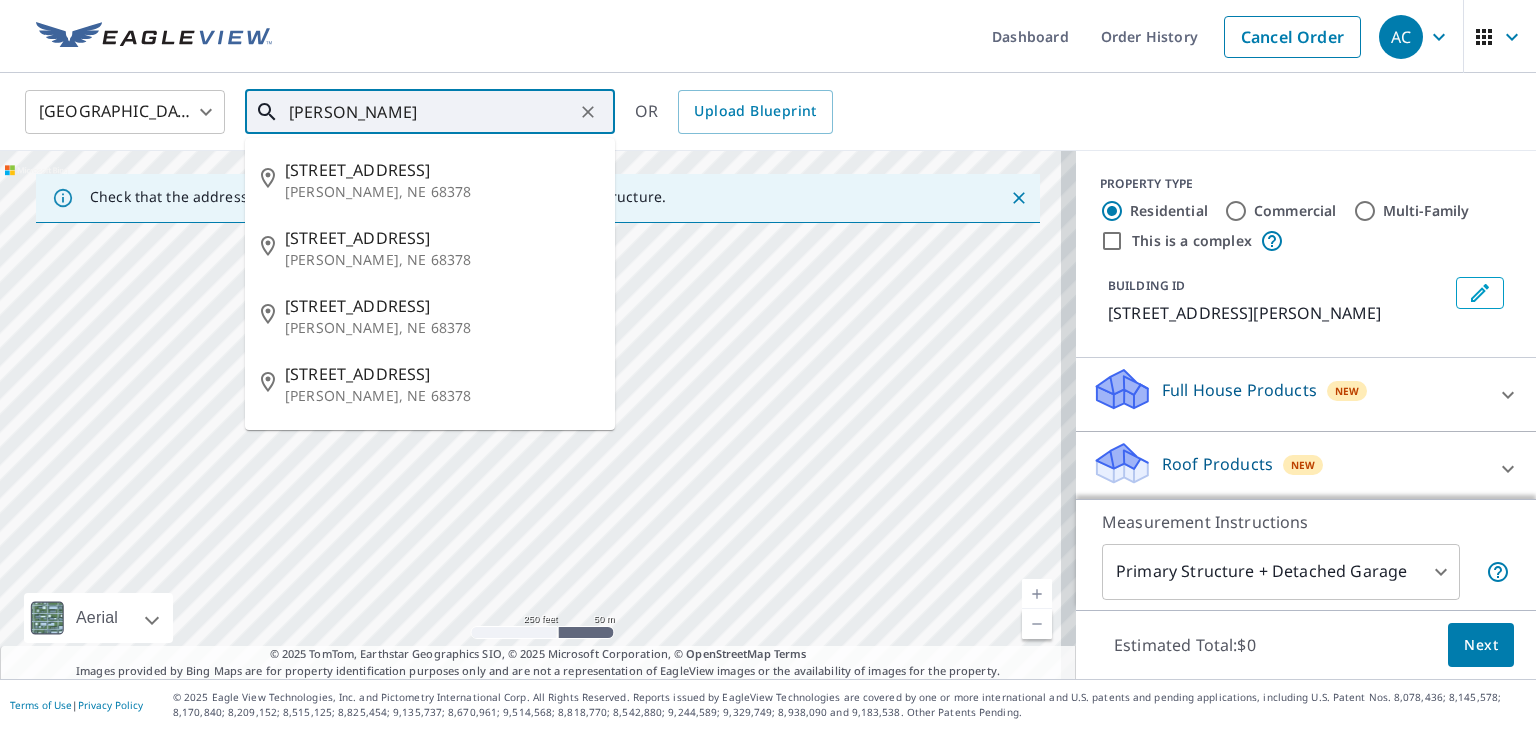 type on "johnson" 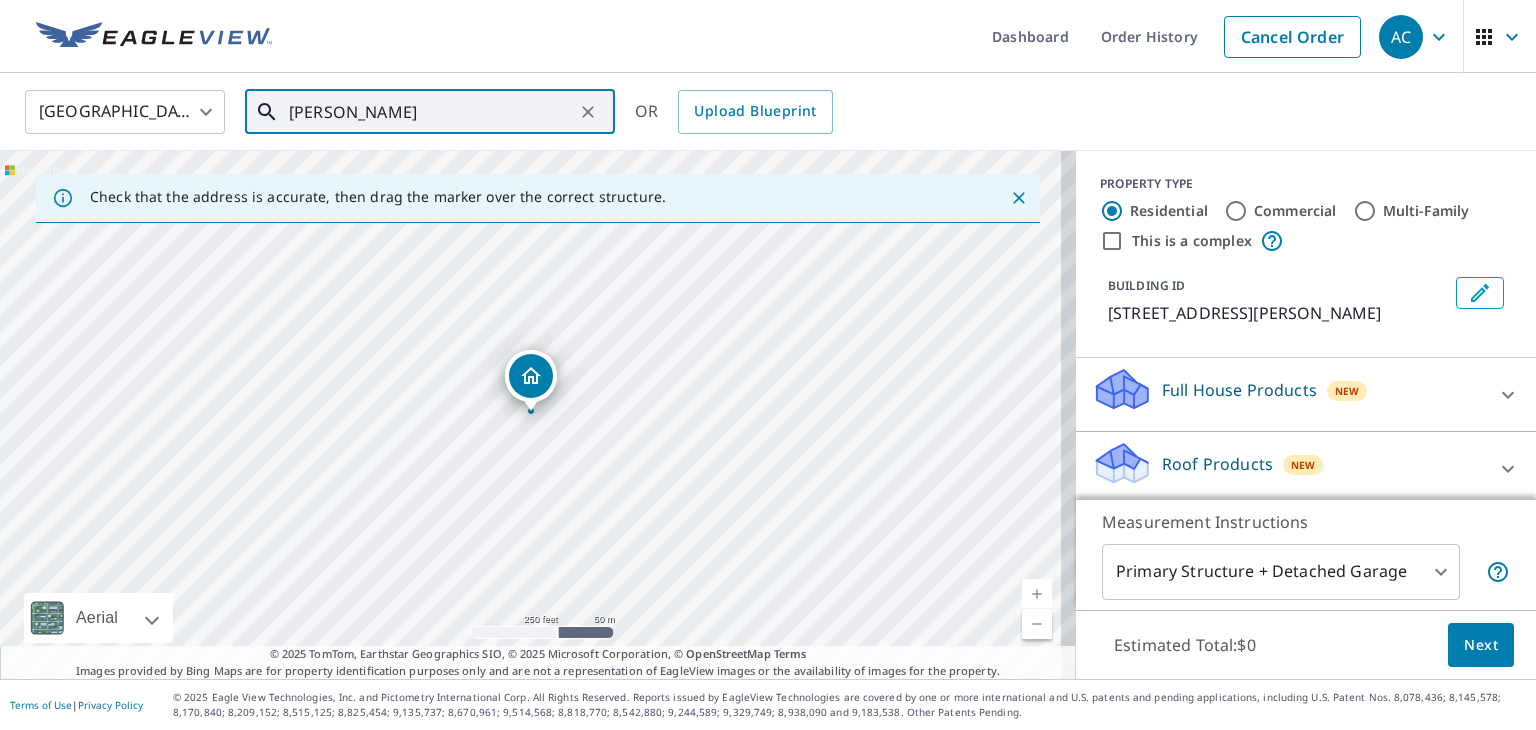 click 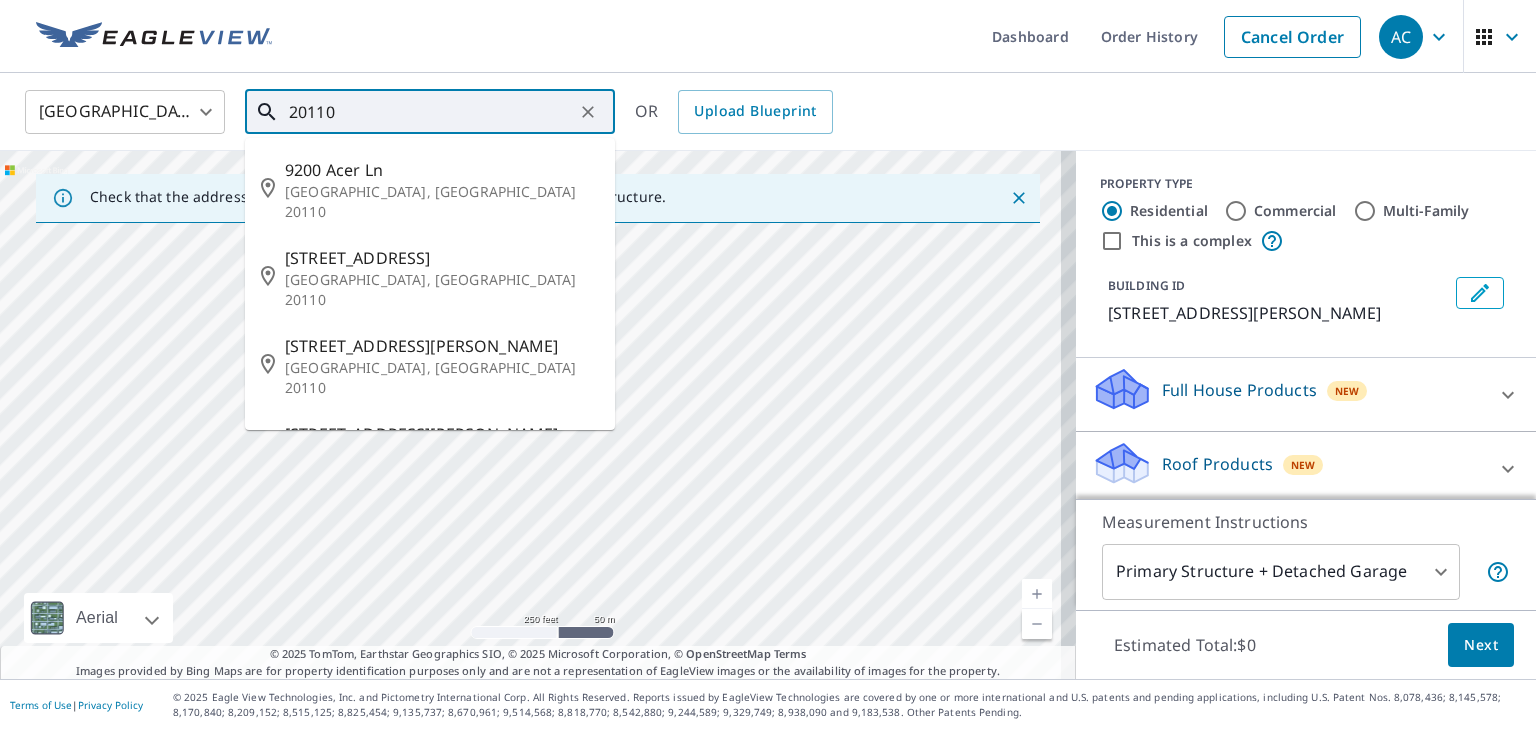 paste on "Gardenview Dr Maple Heights OH 44137" 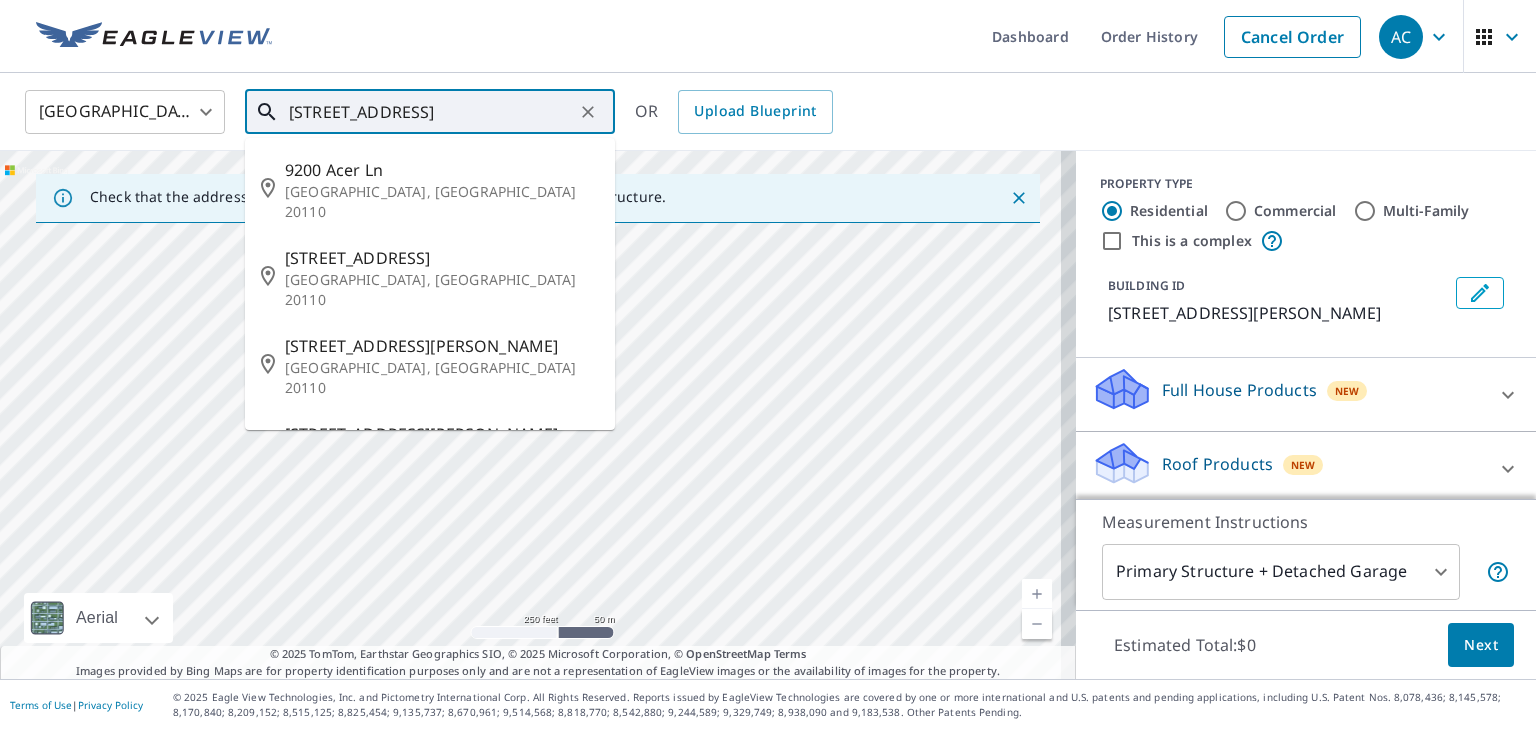 scroll, scrollTop: 0, scrollLeft: 74, axis: horizontal 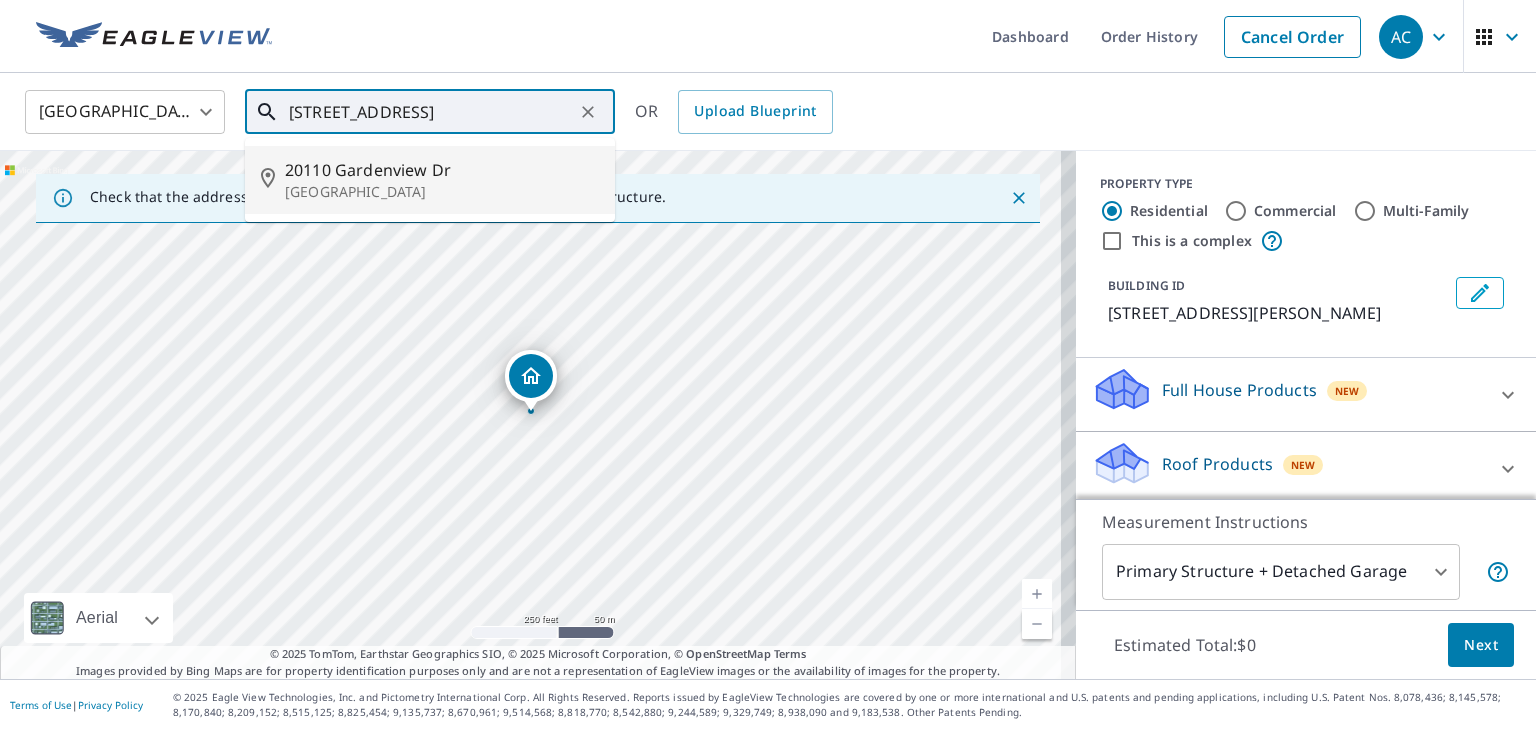 click on "Maple Heights, OH 44137" at bounding box center (442, 192) 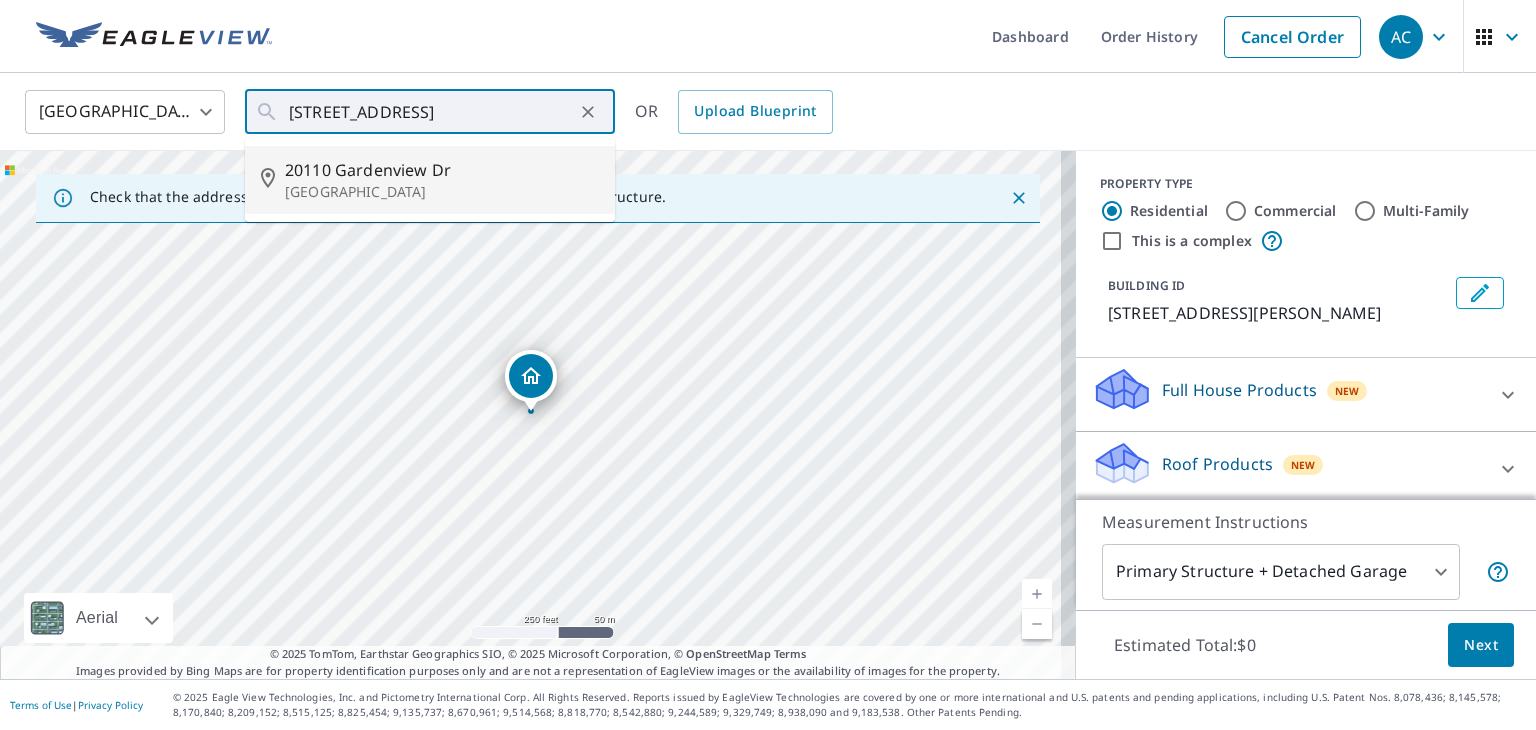 type on "20110 Gardenview Dr Maple Heights, OH 44137" 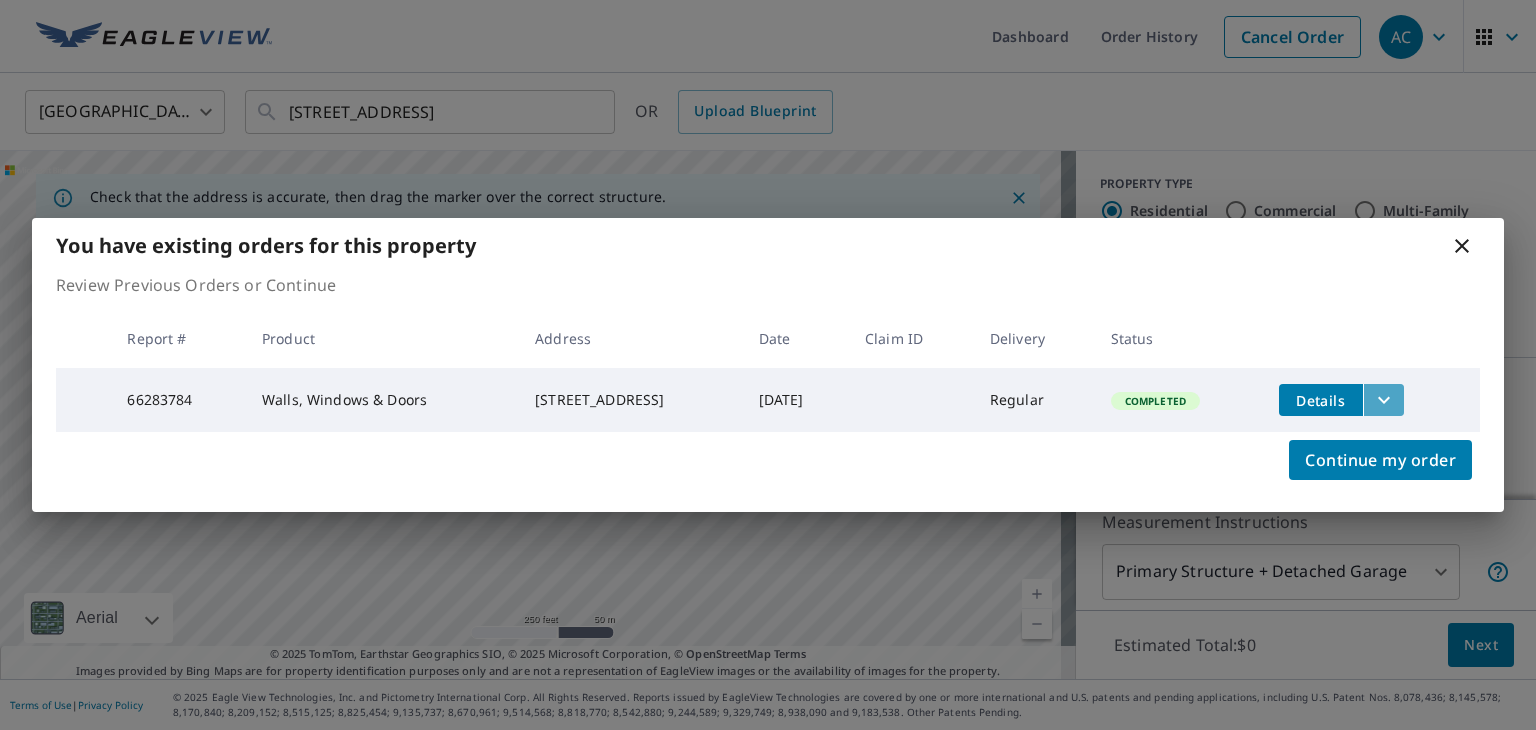 click 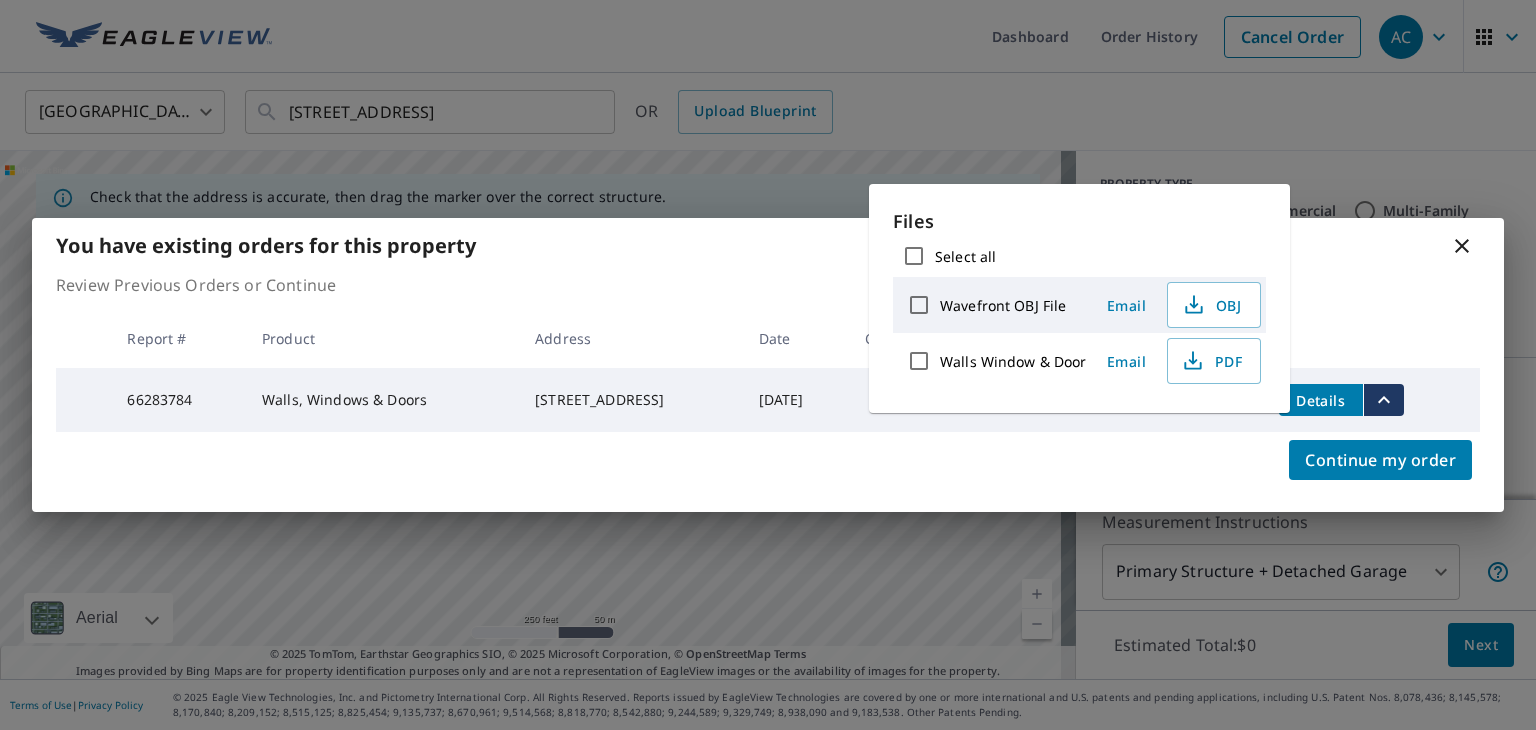 click on "Select all" at bounding box center (914, 256) 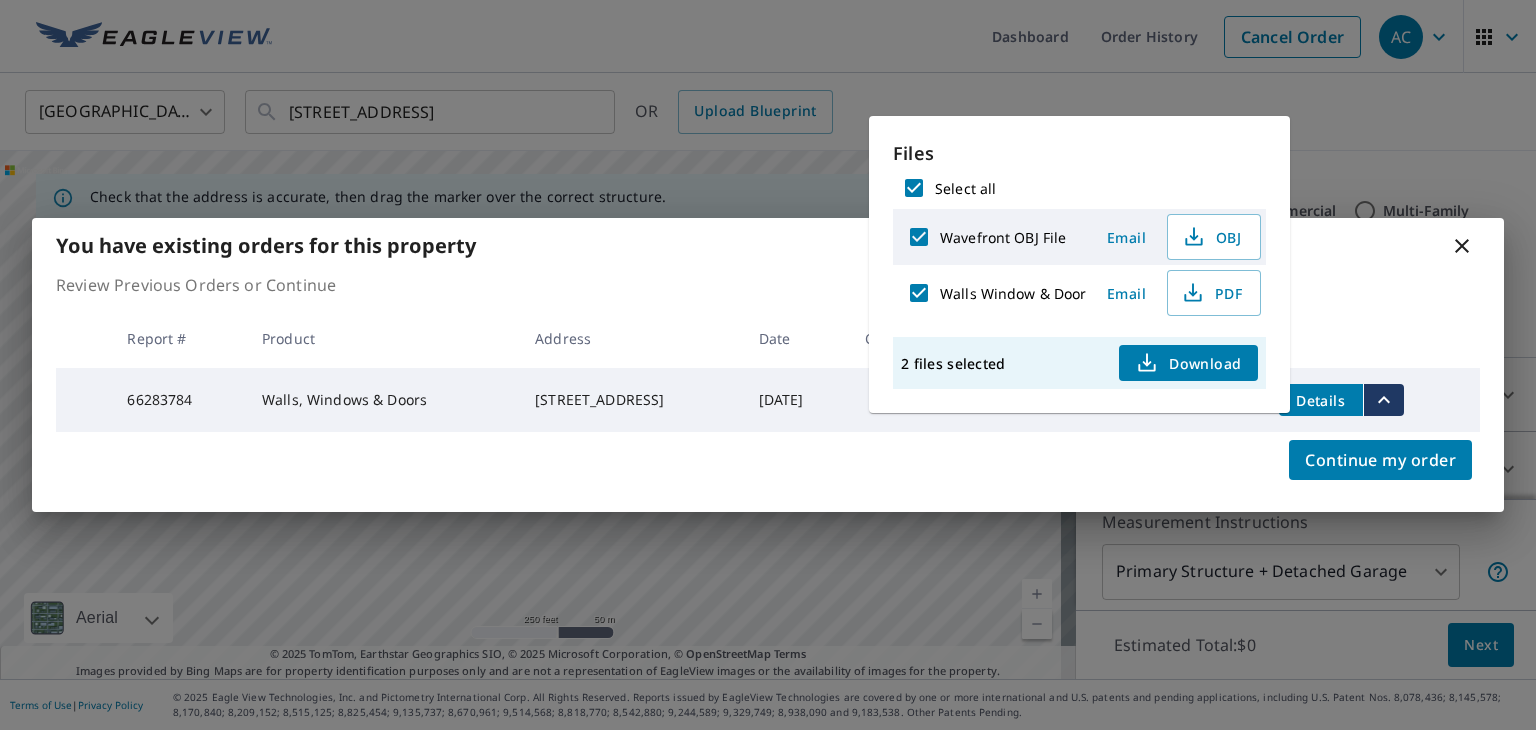 click on "Download" at bounding box center (1188, 363) 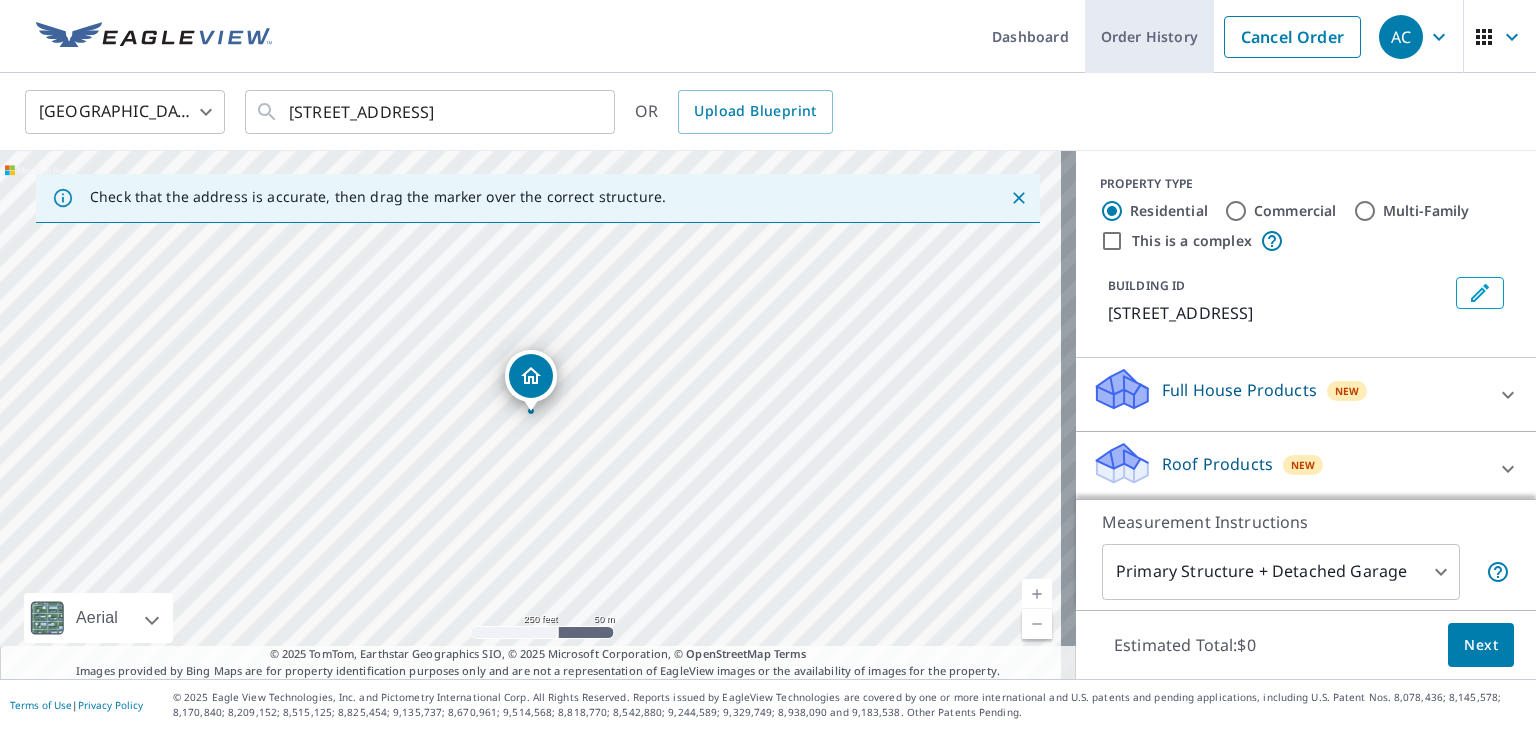 click on "Order History" at bounding box center [1149, 36] 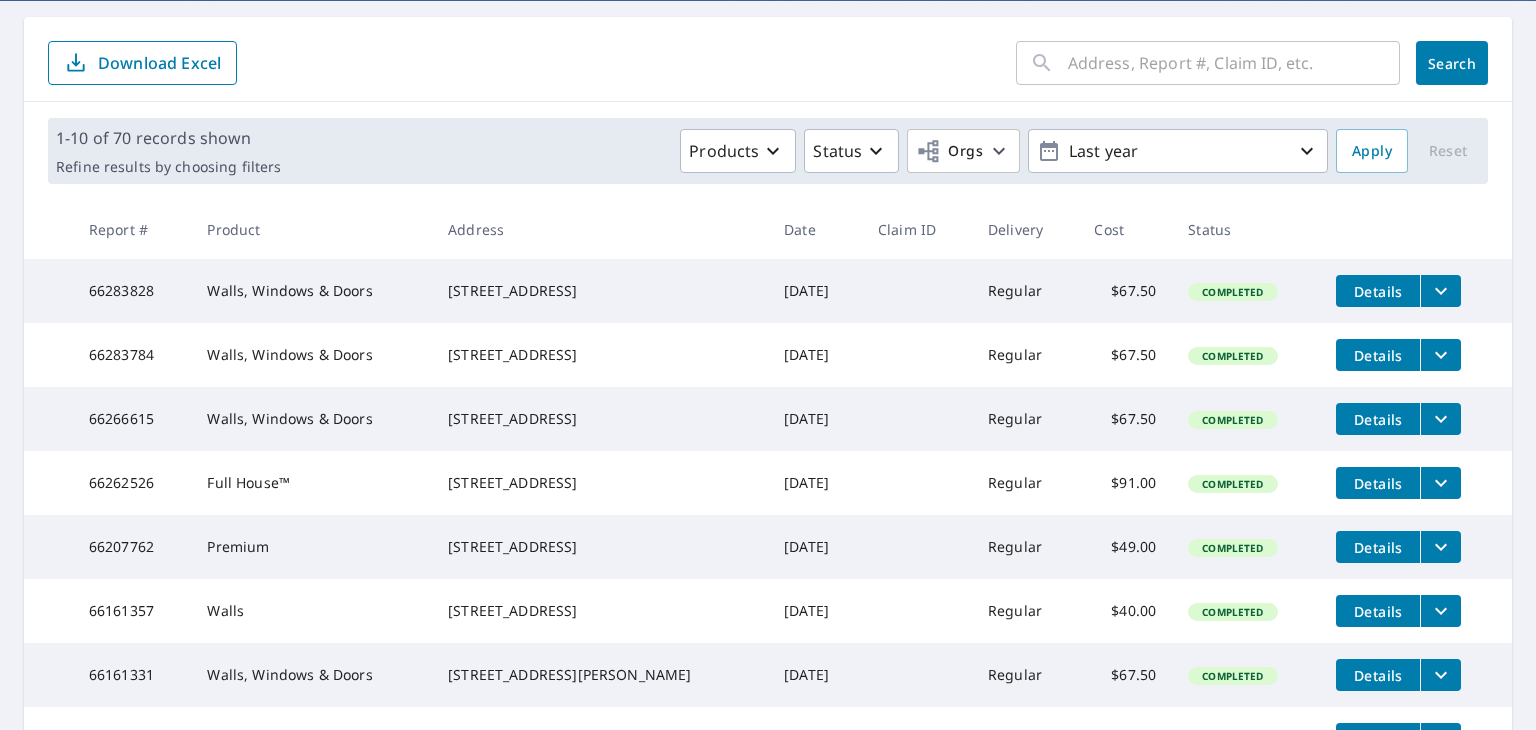 scroll, scrollTop: 180, scrollLeft: 0, axis: vertical 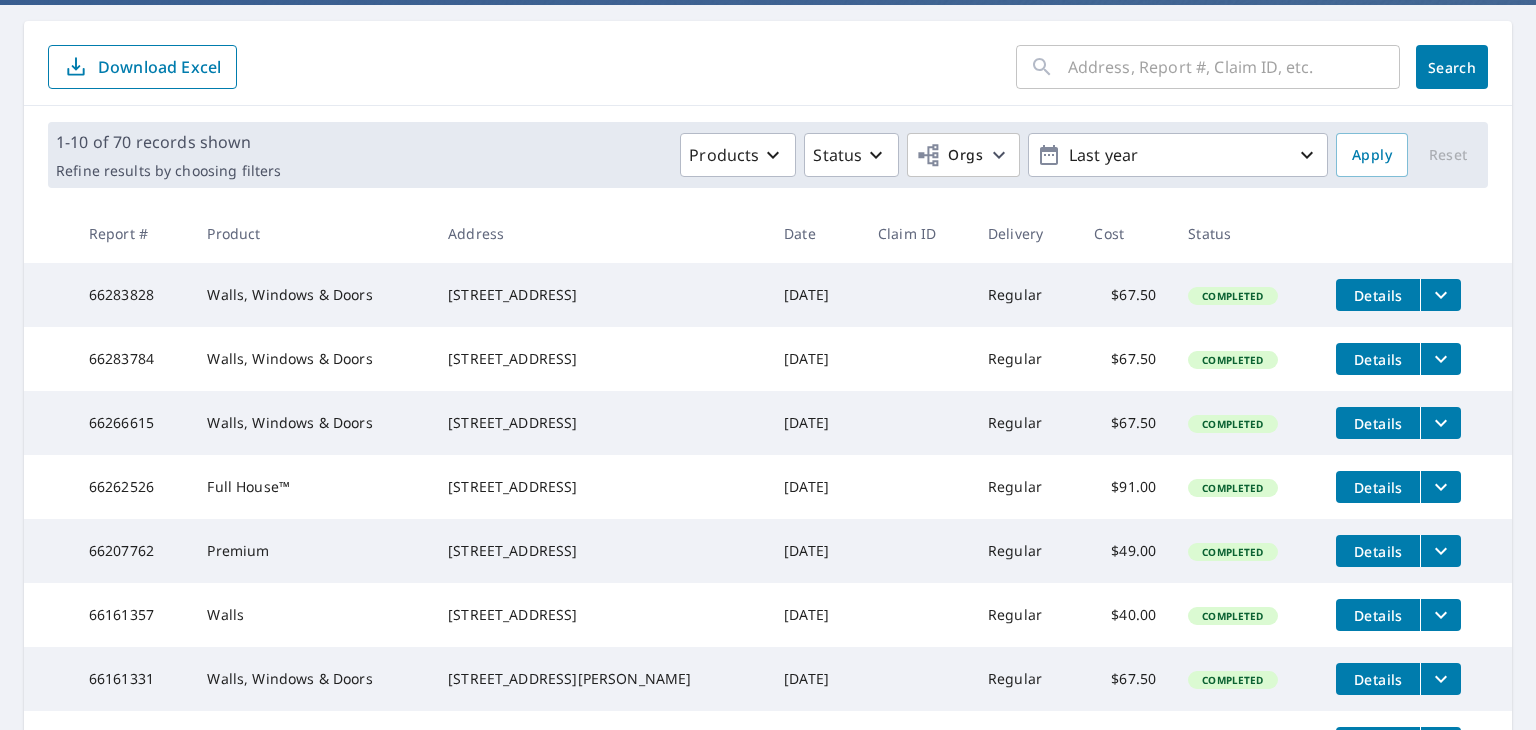 click on "​ Search Download Excel" at bounding box center (768, 67) 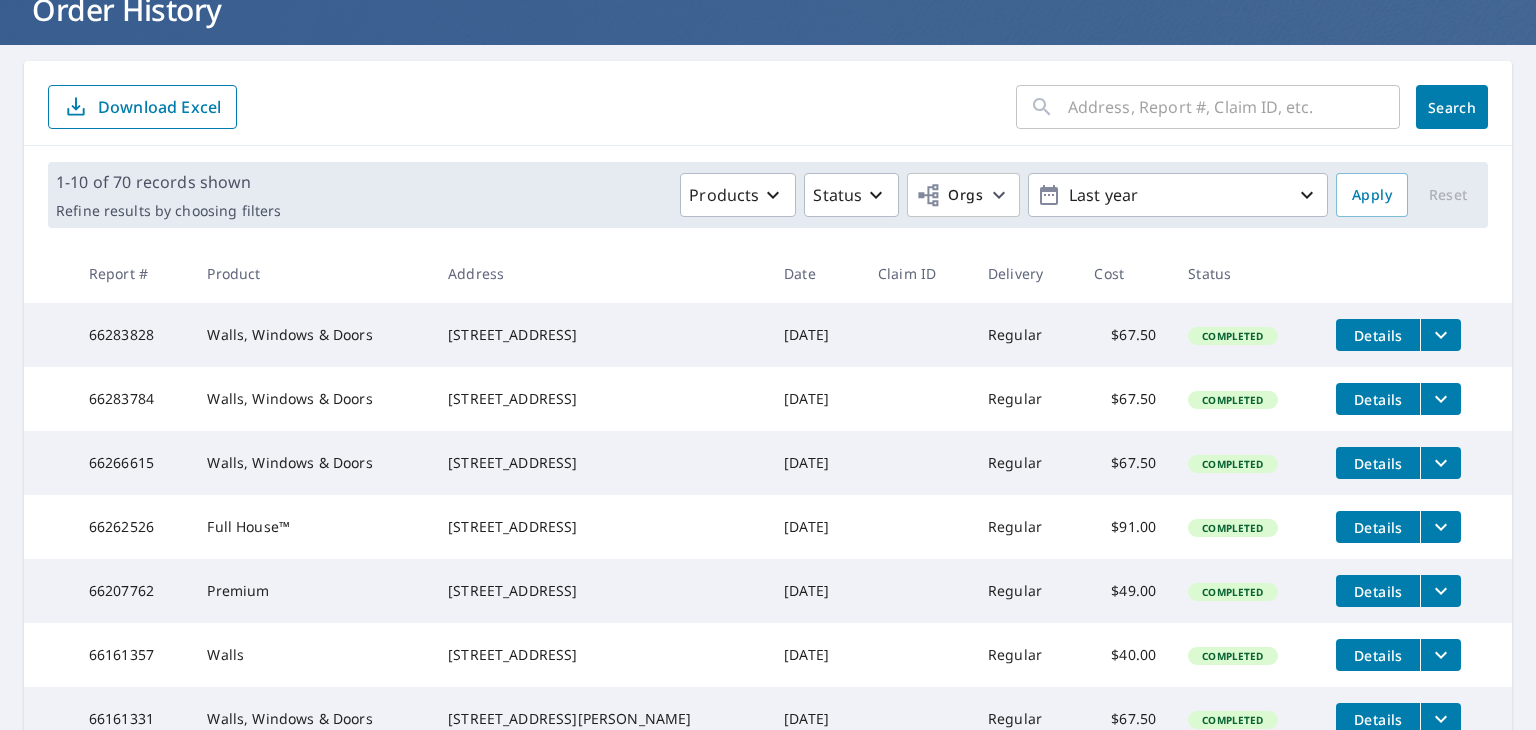scroll, scrollTop: 0, scrollLeft: 0, axis: both 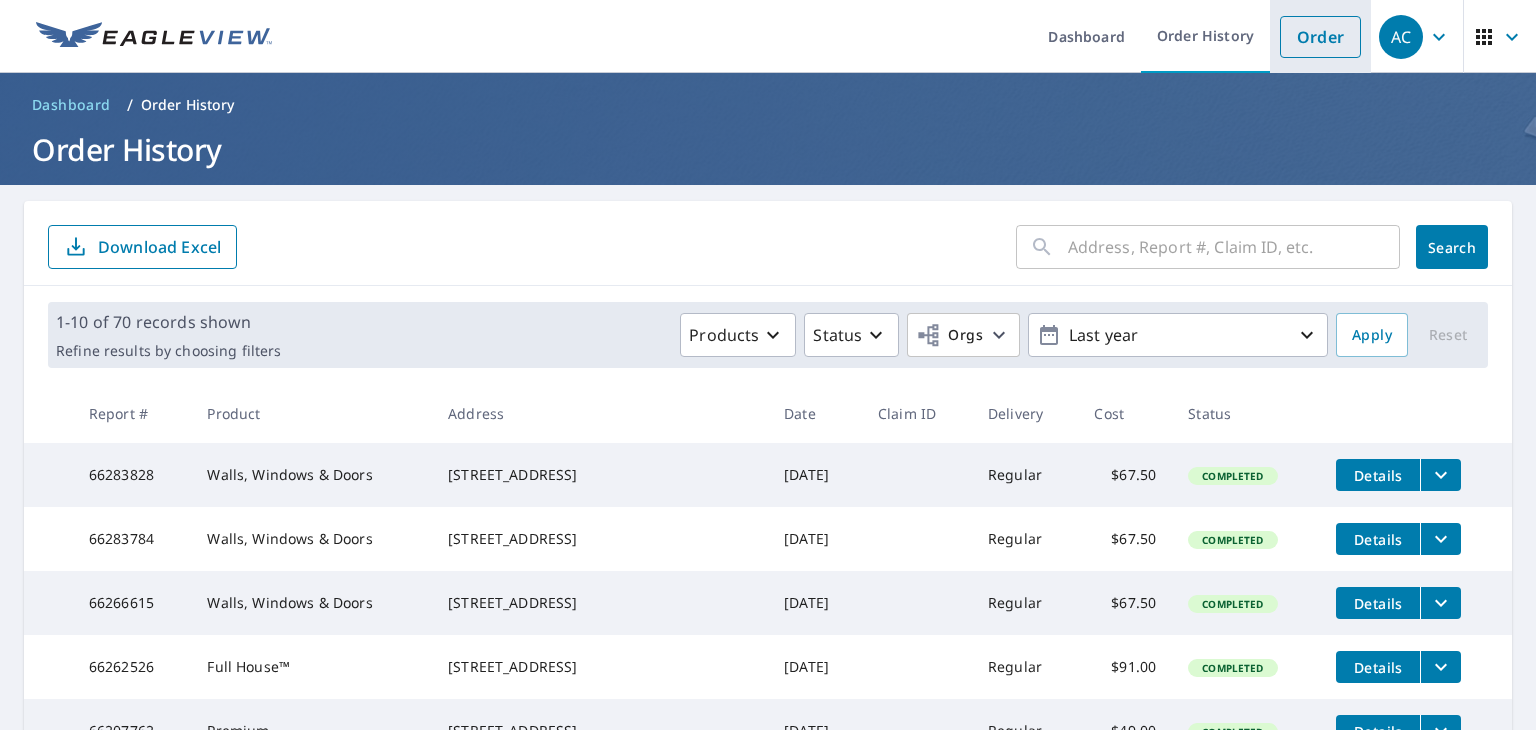 click on "Order" at bounding box center (1320, 37) 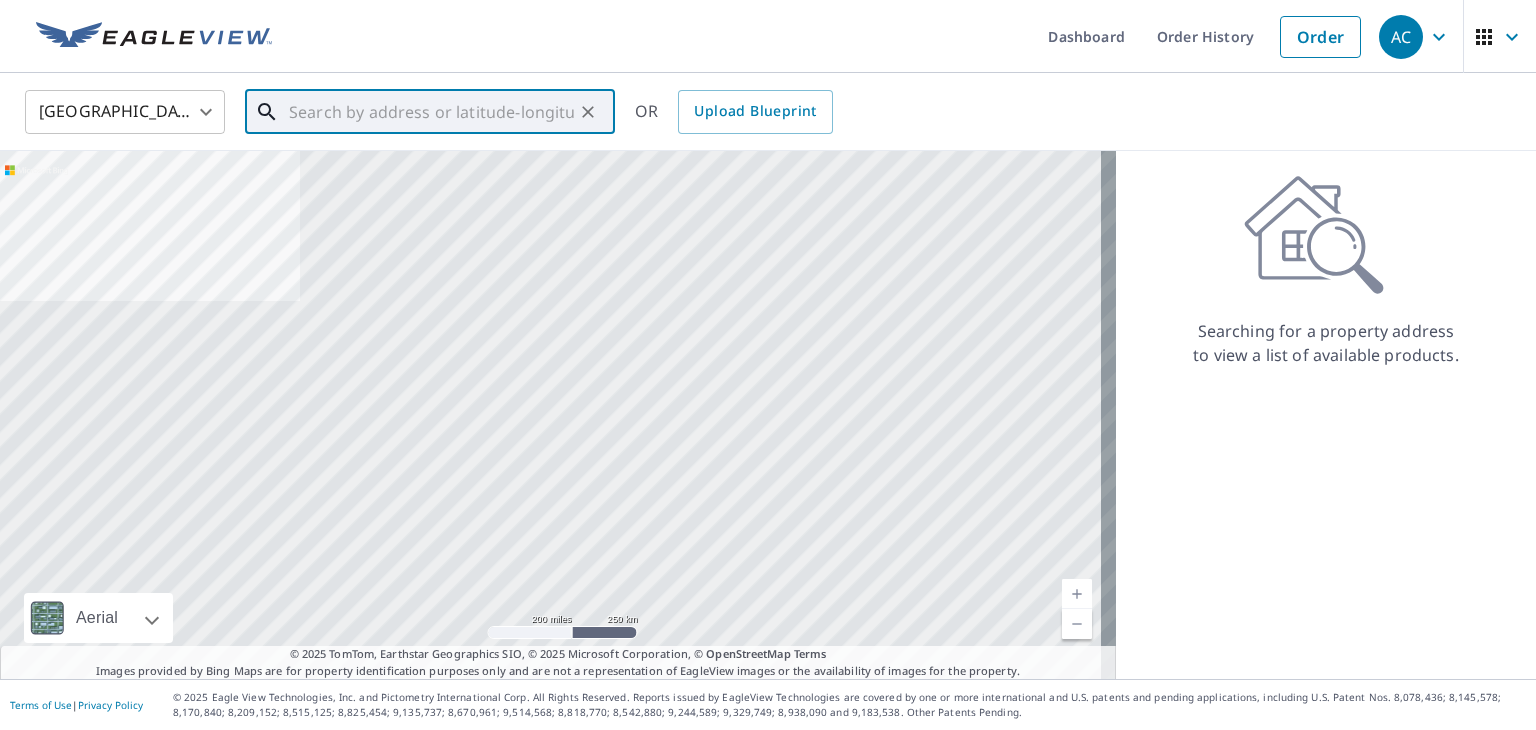 click at bounding box center [431, 112] 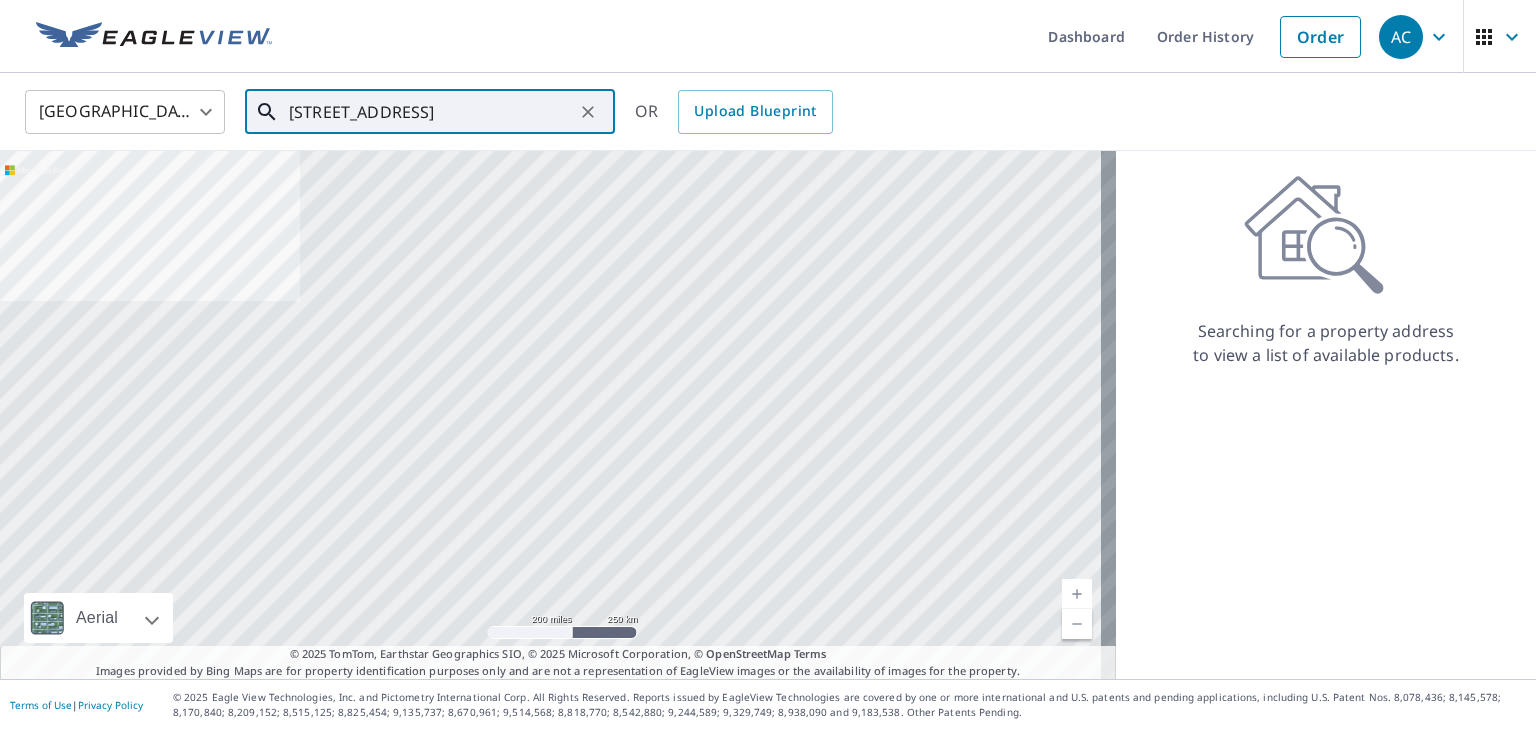 scroll, scrollTop: 0, scrollLeft: 96, axis: horizontal 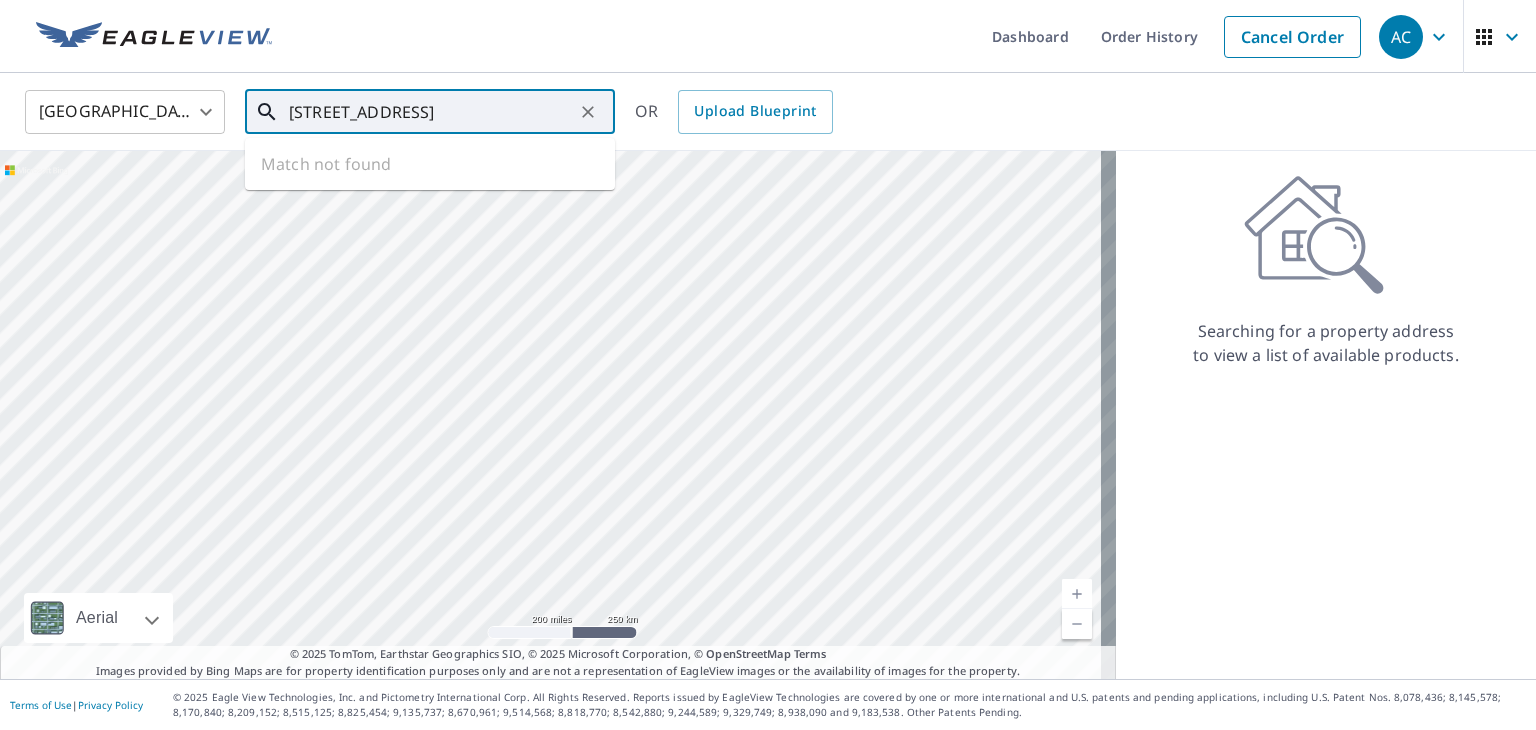 type on "2530 west 14th st cleveland, Cleveland, OH, 44113" 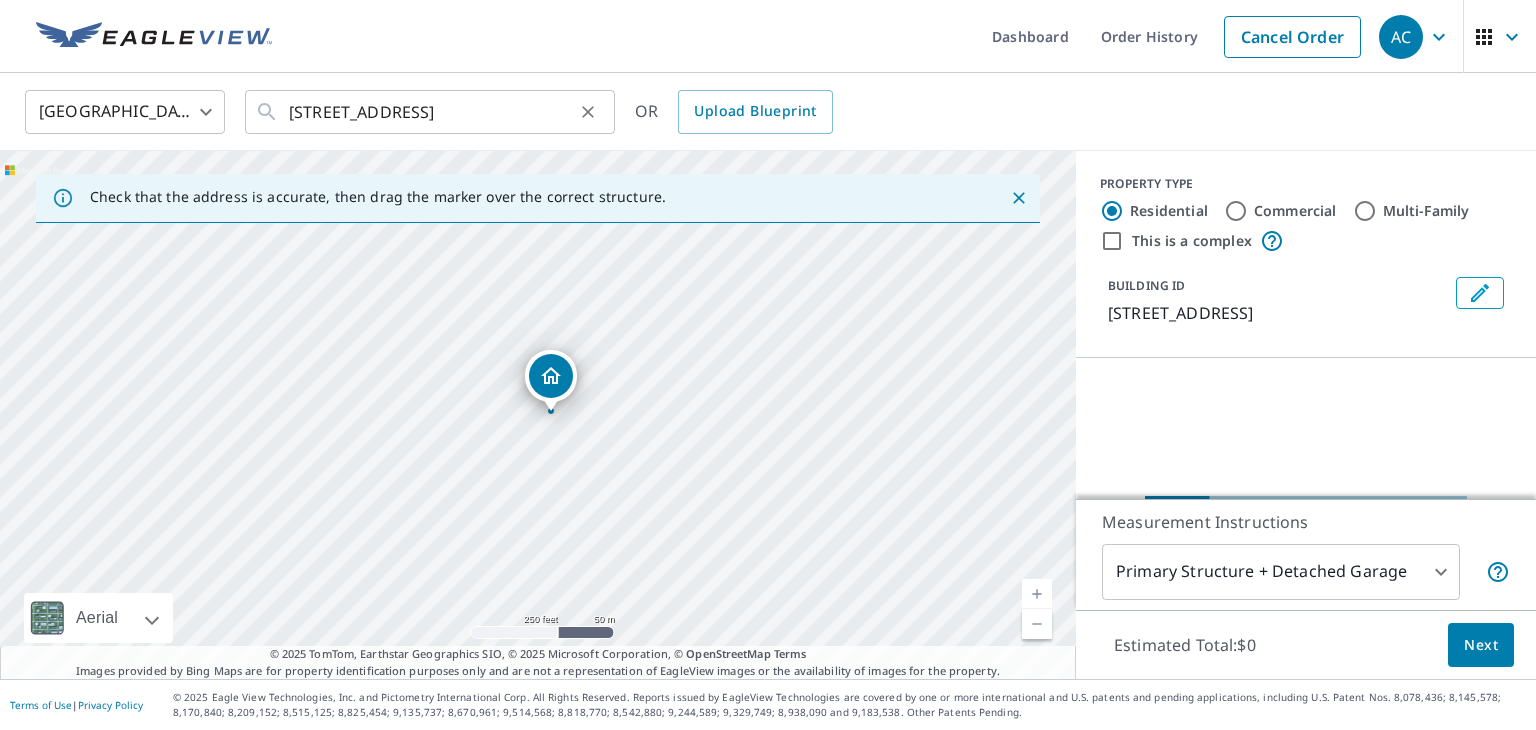 scroll, scrollTop: 0, scrollLeft: 0, axis: both 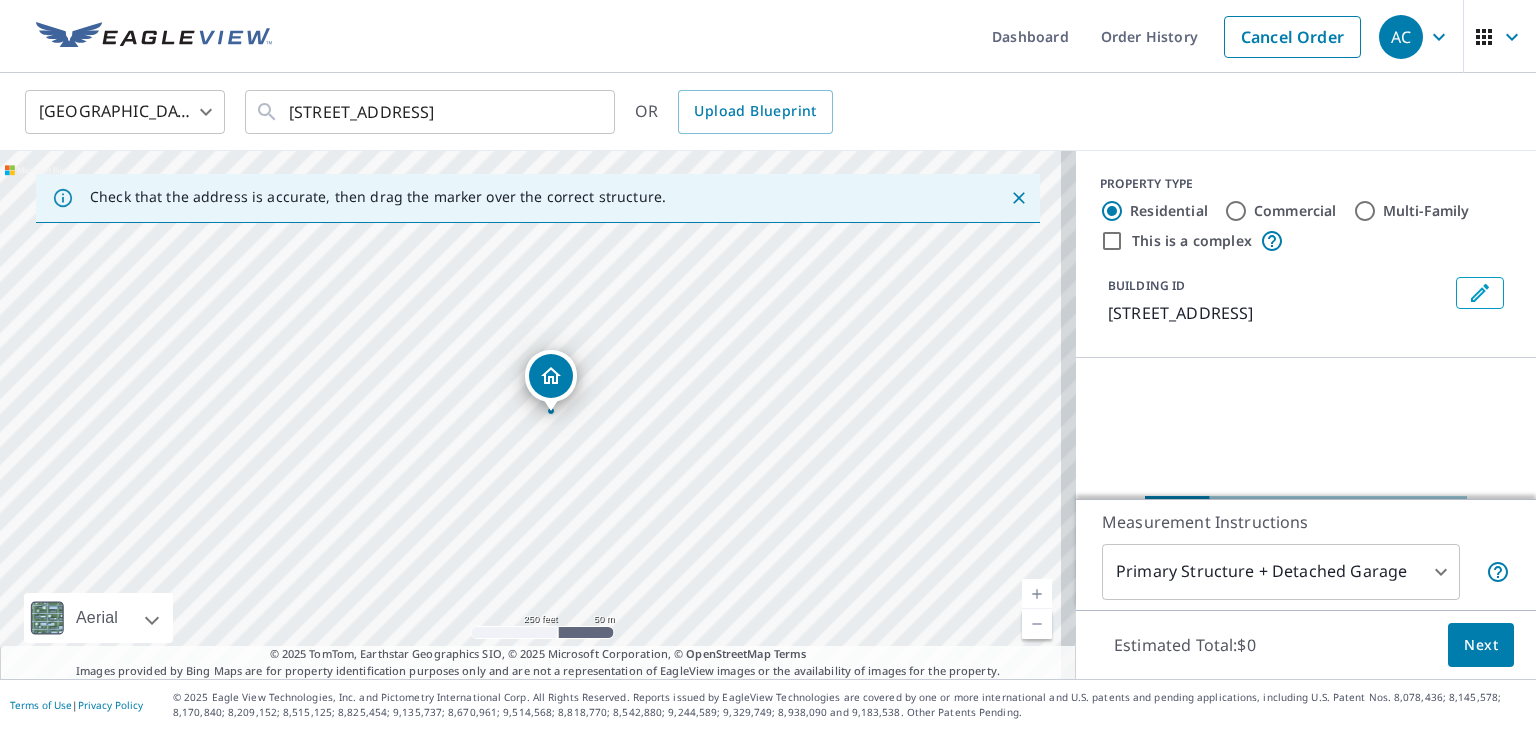 click at bounding box center (551, 376) 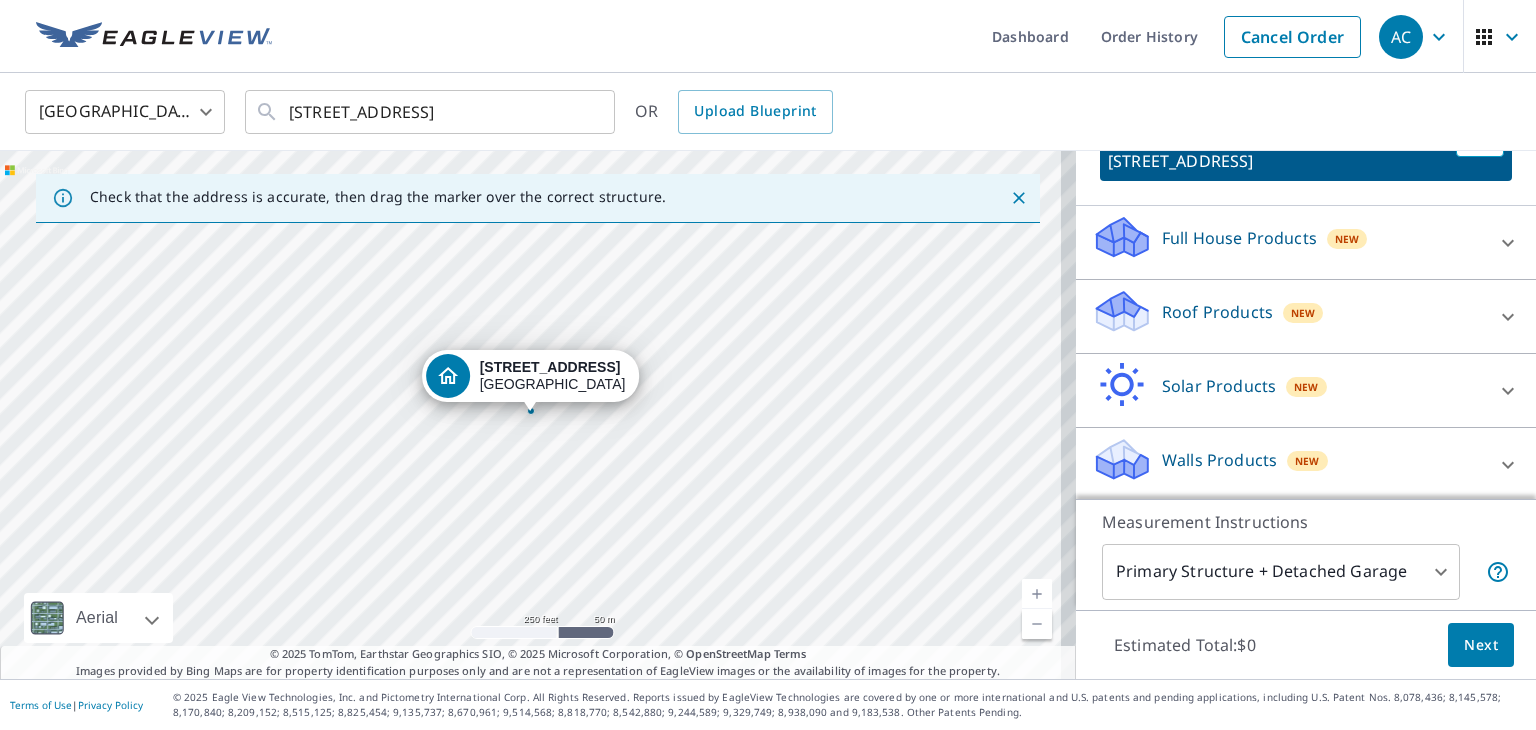 scroll, scrollTop: 154, scrollLeft: 0, axis: vertical 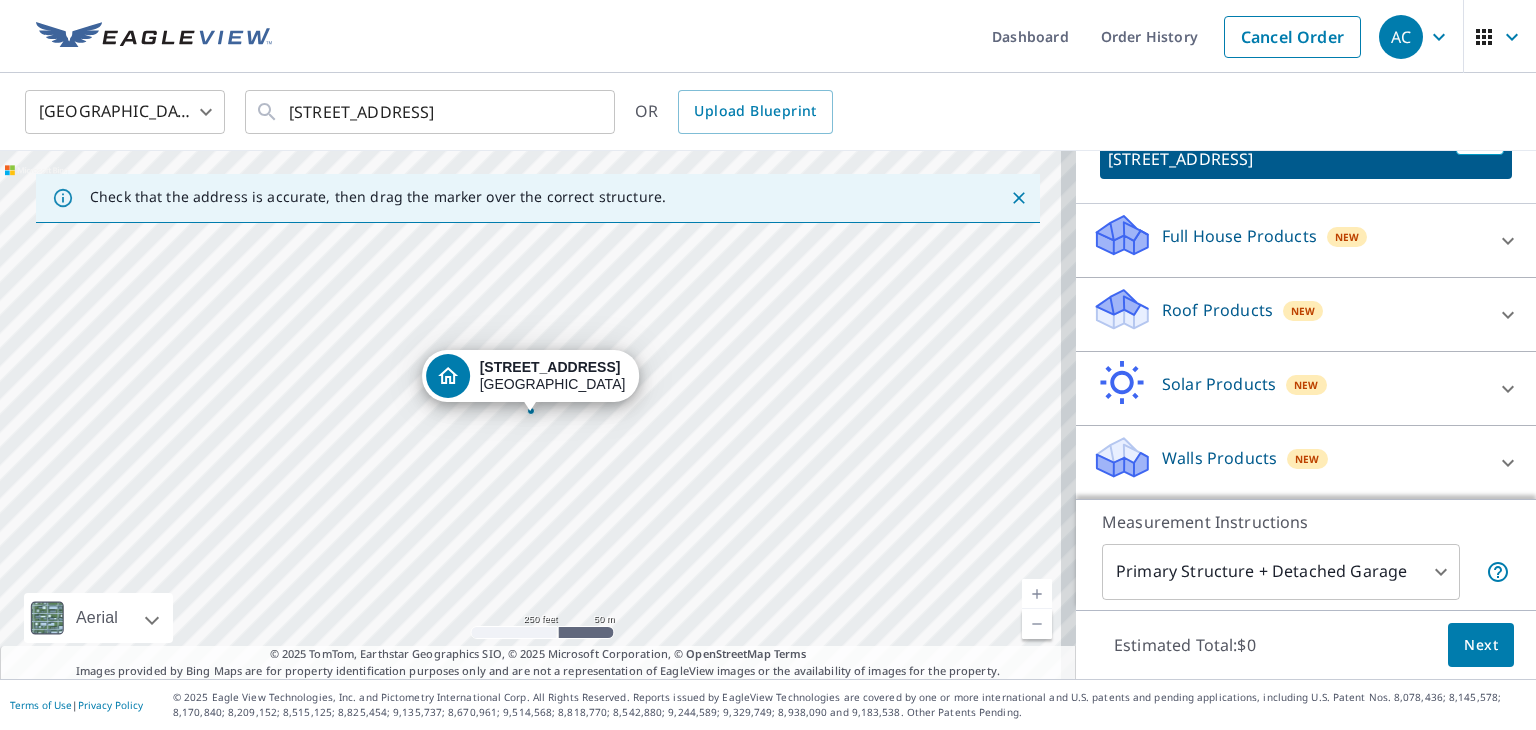 drag, startPoint x: 1357, startPoint y: 391, endPoint x: 1378, endPoint y: 454, distance: 66.40783 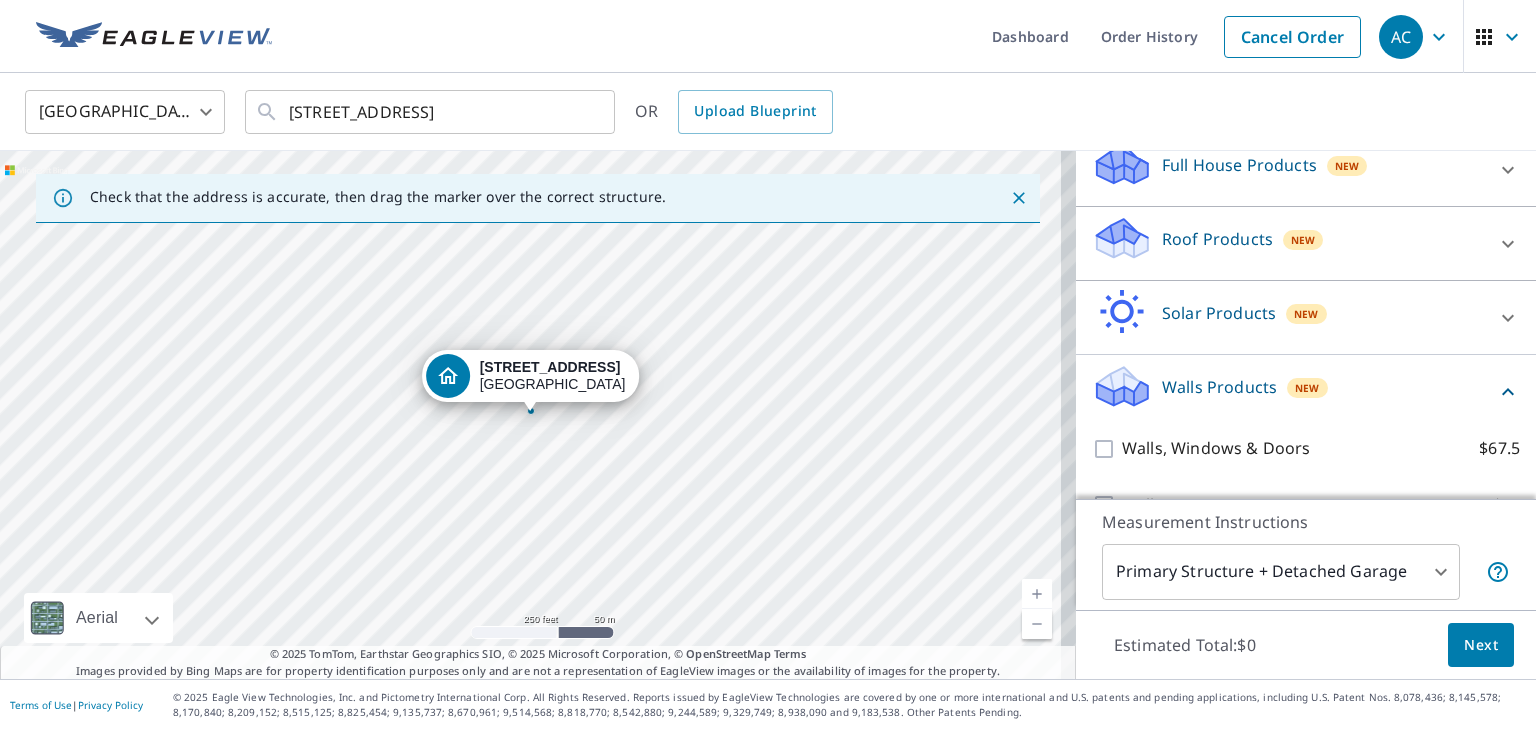 scroll, scrollTop: 267, scrollLeft: 0, axis: vertical 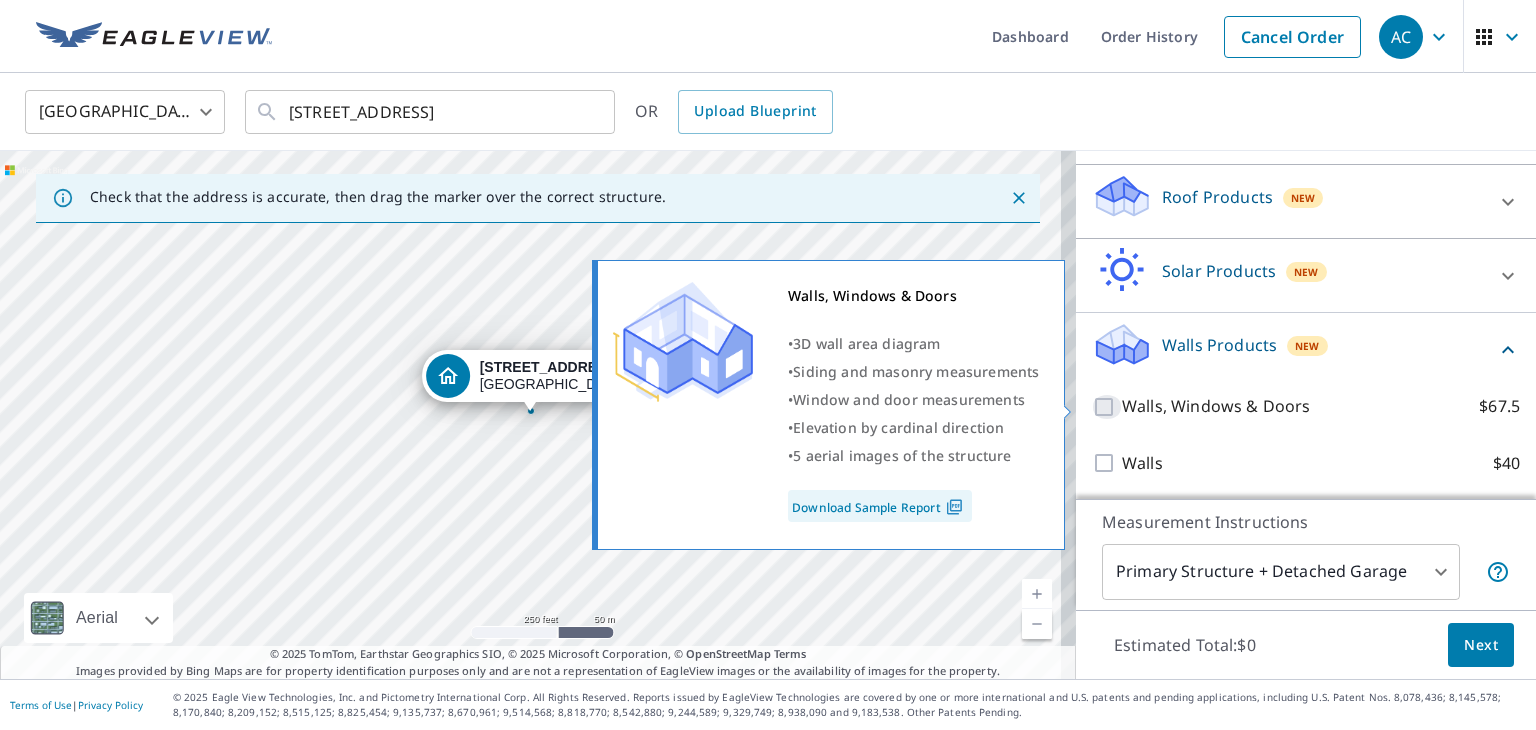 click on "Walls, Windows & Doors $67.5" at bounding box center [1107, 407] 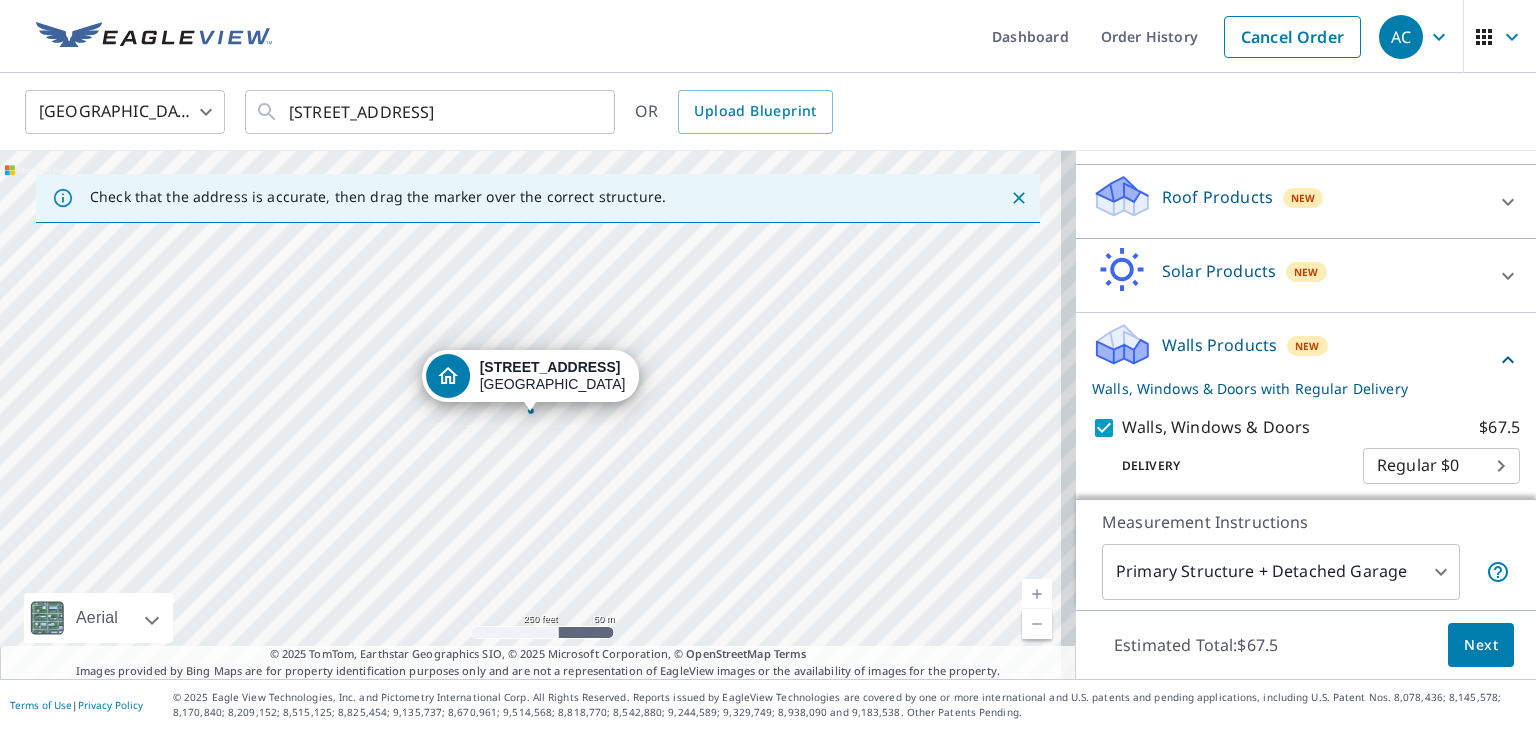 click on "Next" at bounding box center (1481, 645) 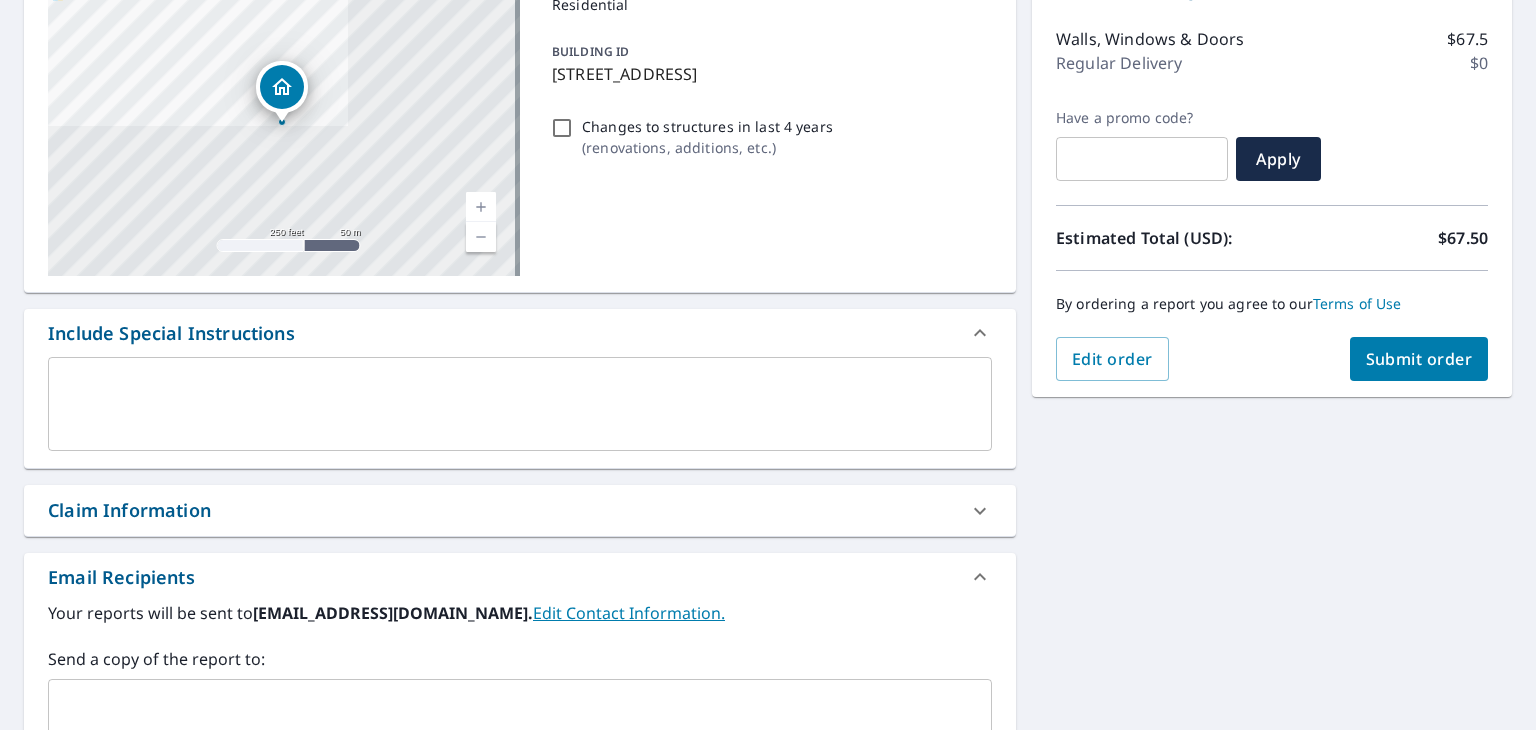 scroll, scrollTop: 243, scrollLeft: 0, axis: vertical 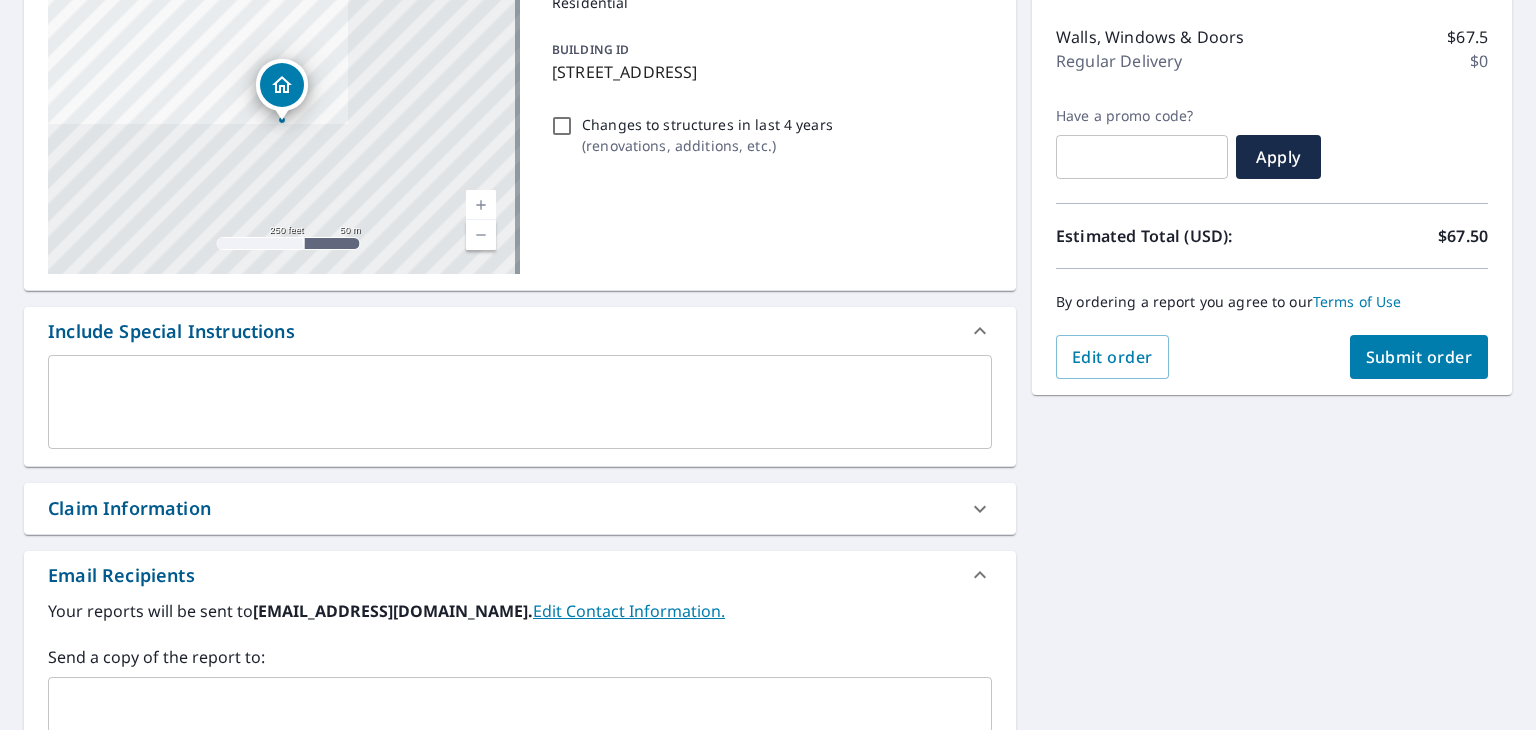 click on "Submit order" at bounding box center (1419, 357) 